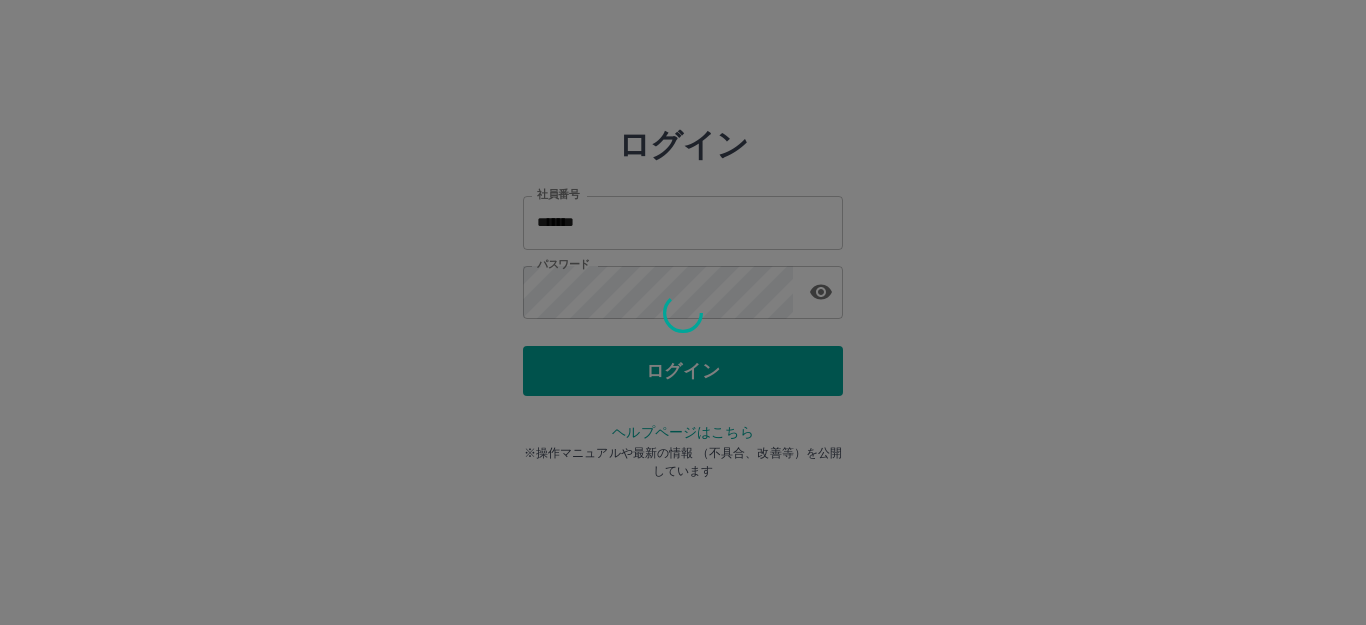 scroll, scrollTop: 0, scrollLeft: 0, axis: both 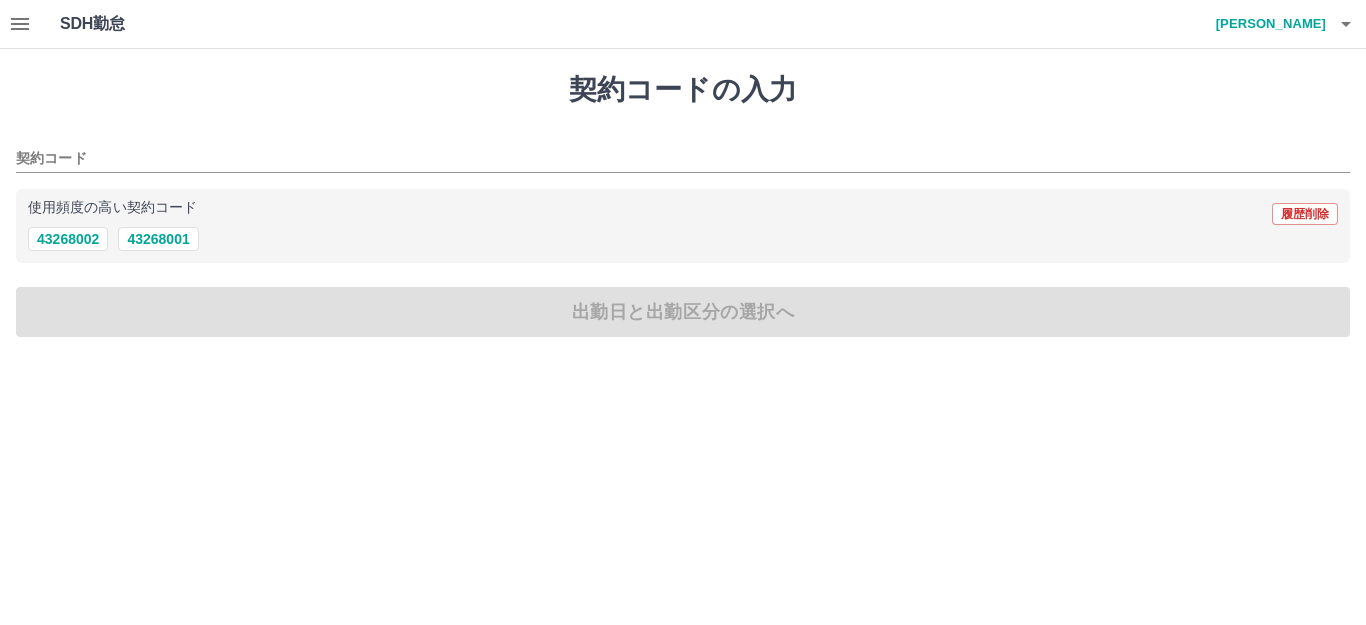click 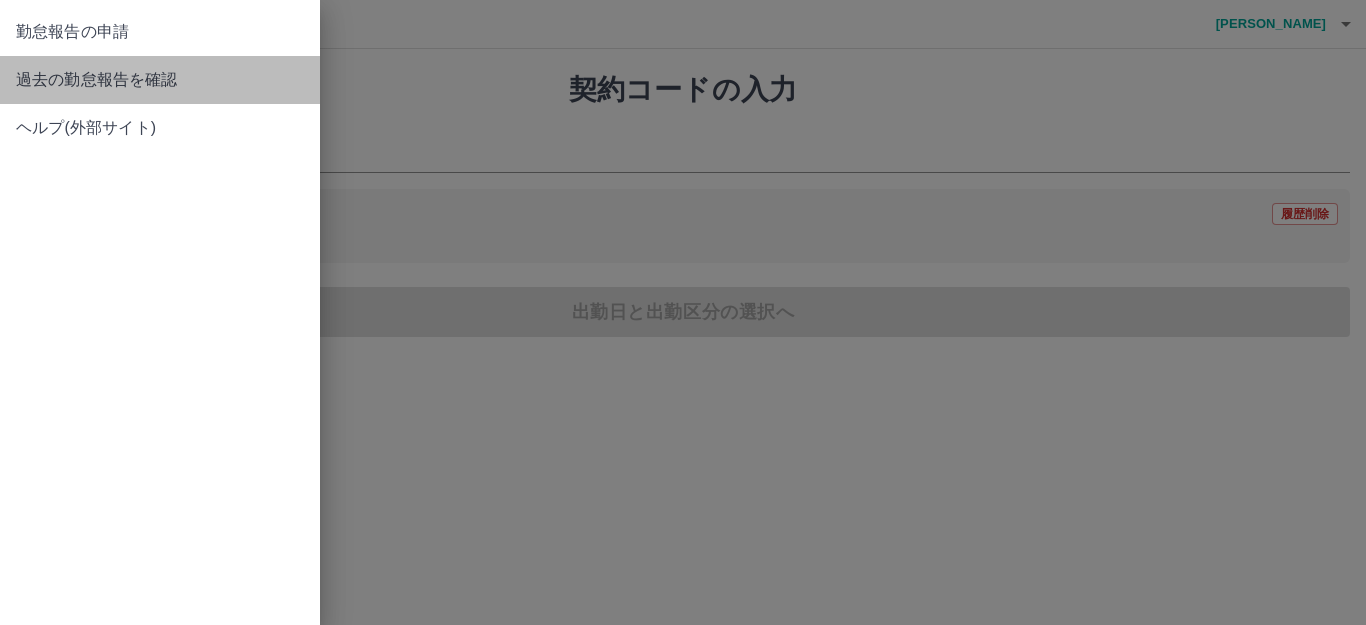 click on "過去の勤怠報告を確認" at bounding box center (160, 80) 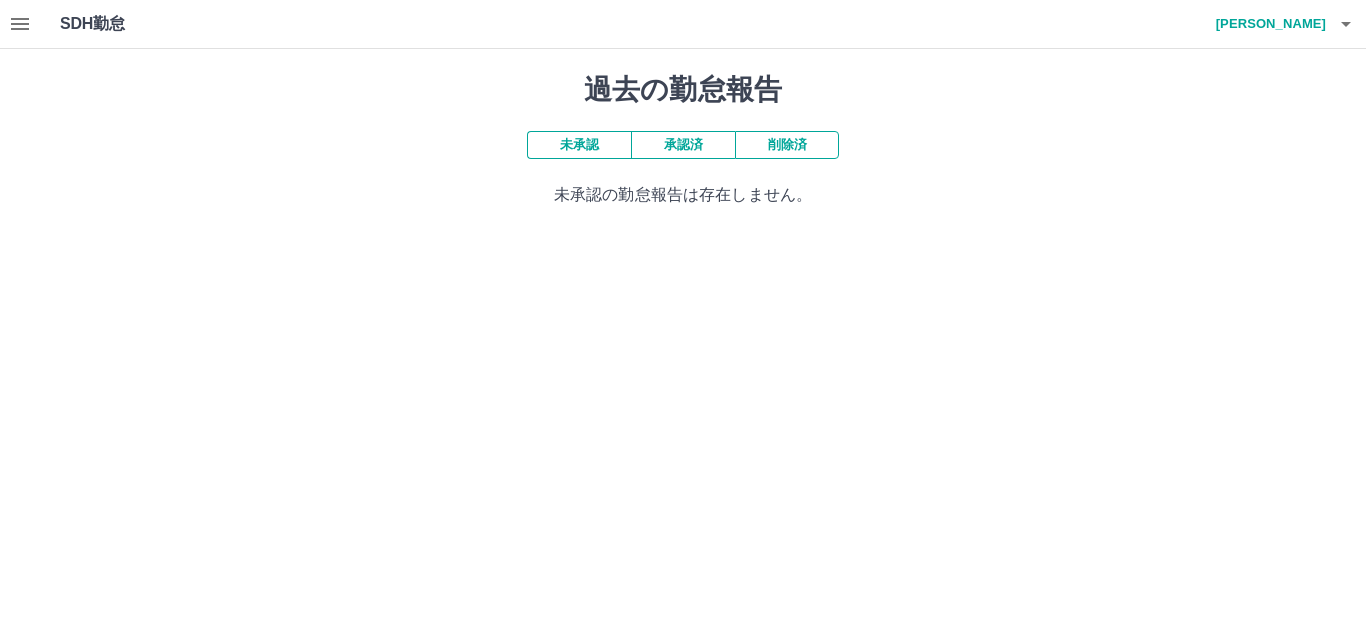 click on "削除済" at bounding box center [787, 145] 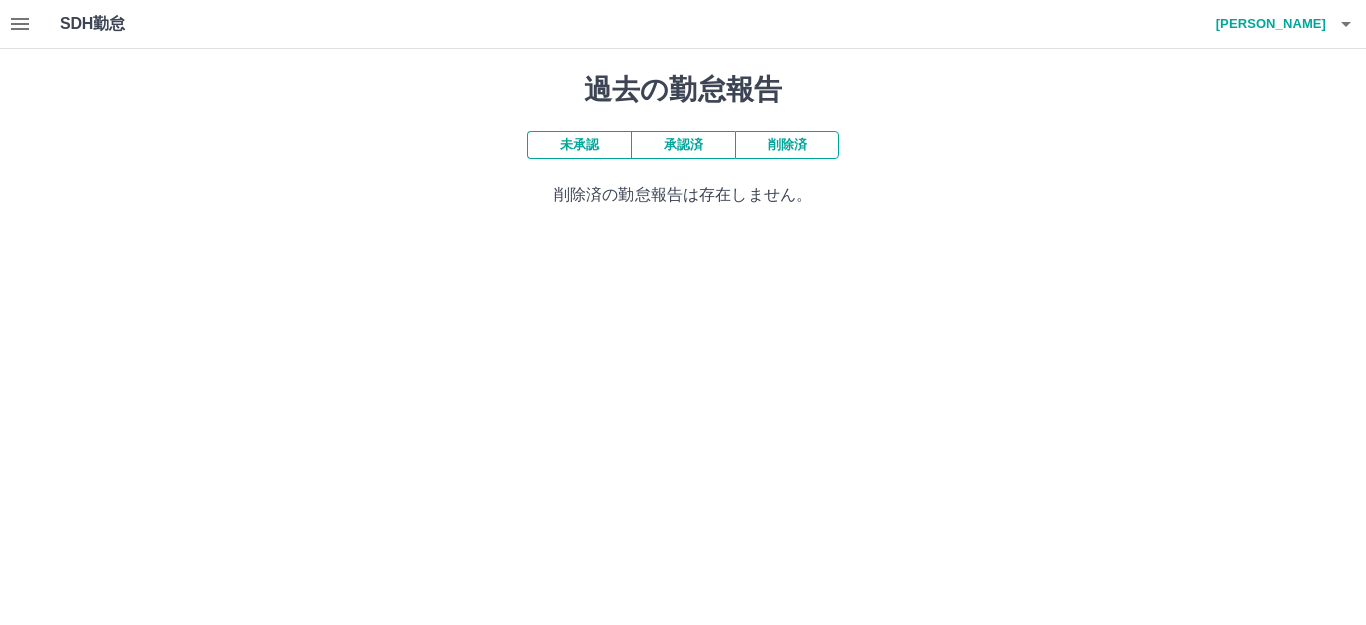 click on "承認済" at bounding box center (683, 145) 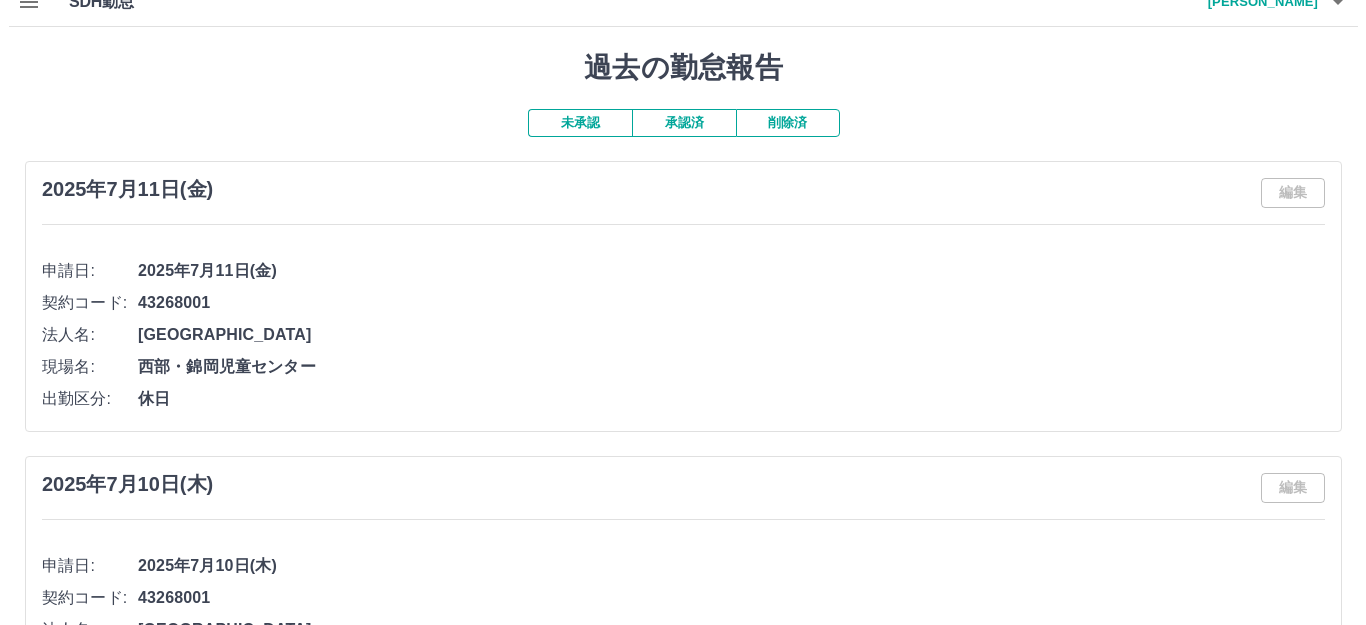 scroll, scrollTop: 0, scrollLeft: 0, axis: both 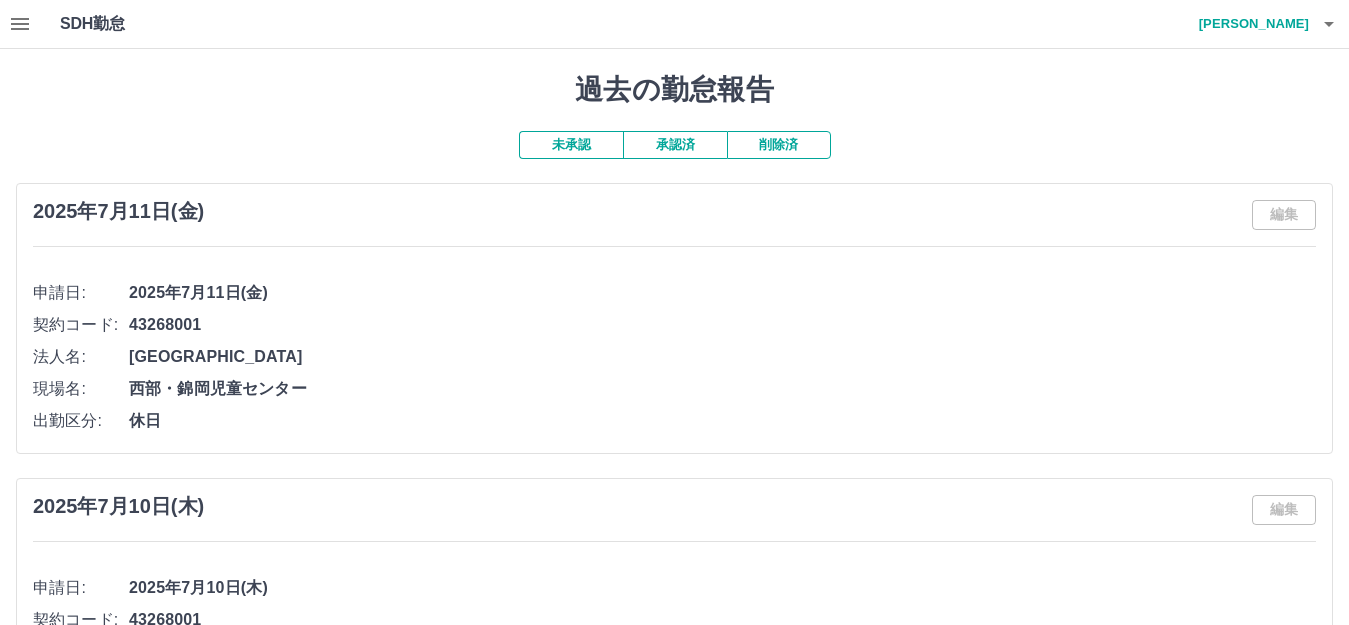 click on "SDH勤怠 [PERSON_NAME]" at bounding box center (674, 24) 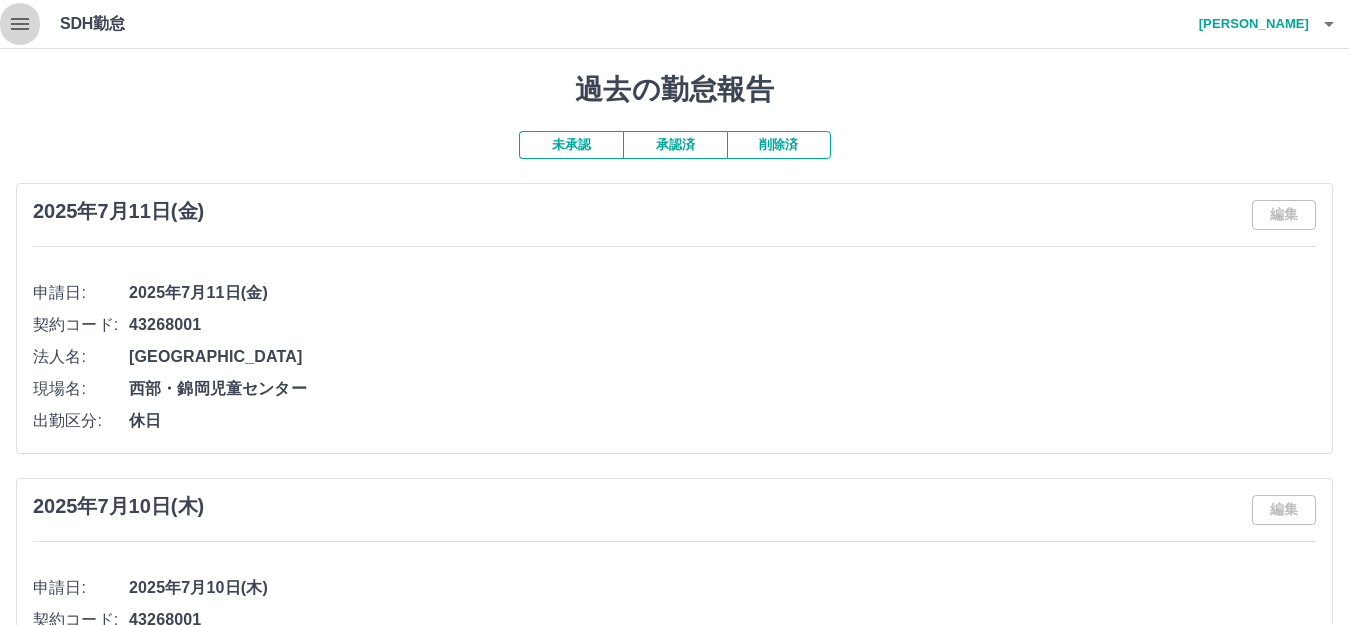 click 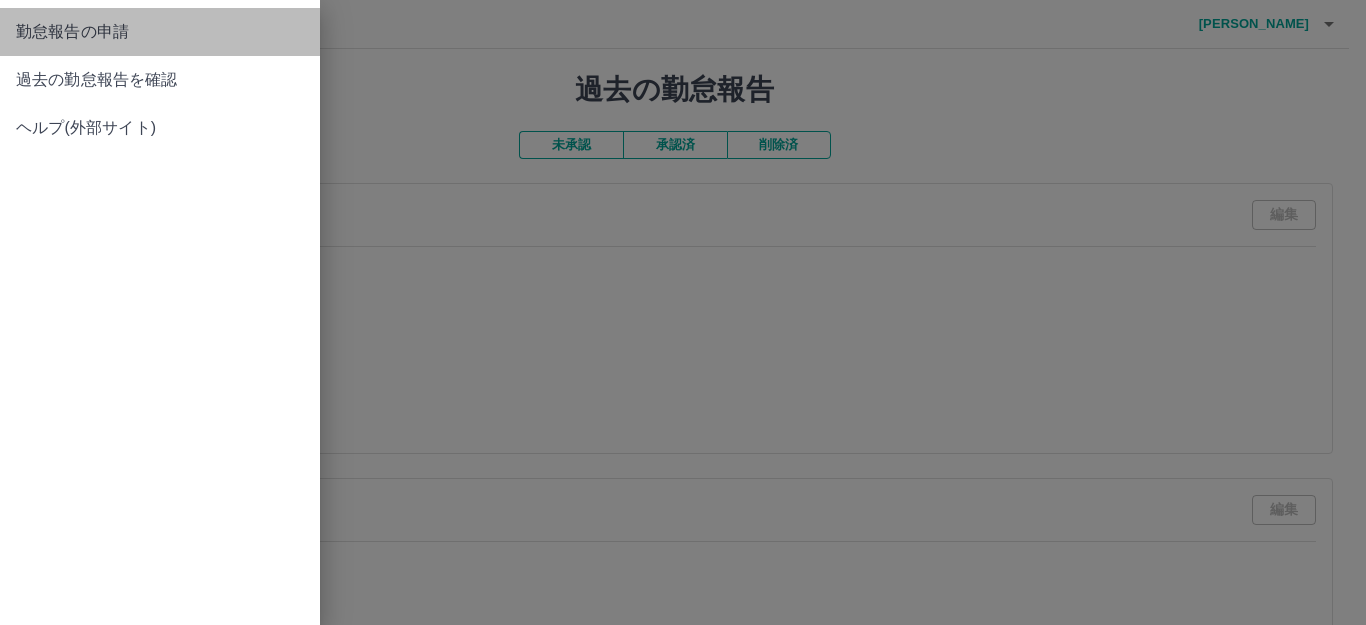 click on "勤怠報告の申請" at bounding box center [160, 32] 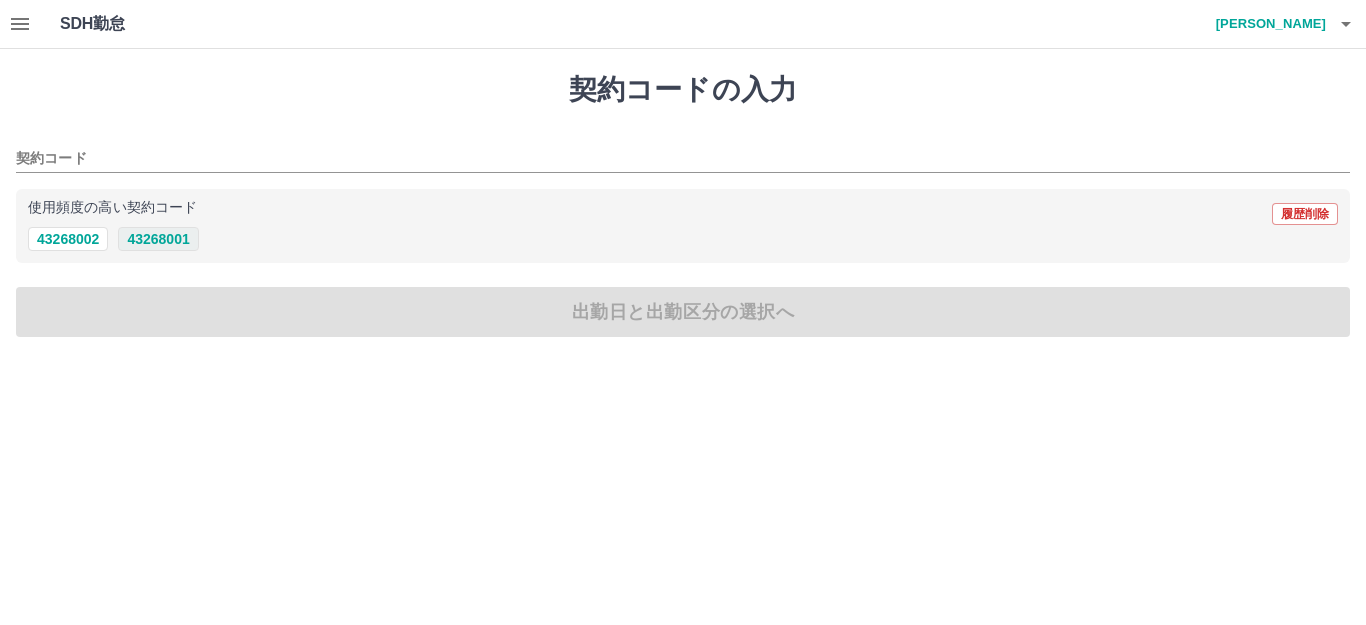 click on "43268001" at bounding box center [158, 239] 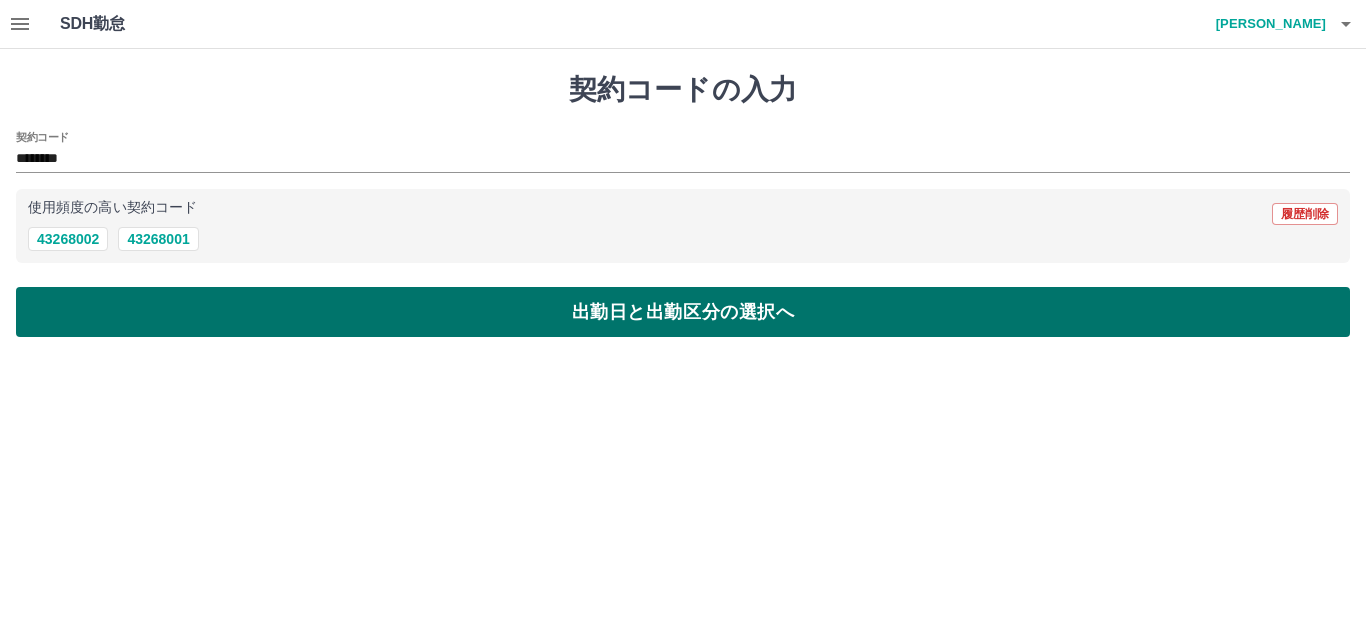 click on "出勤日と出勤区分の選択へ" at bounding box center [683, 312] 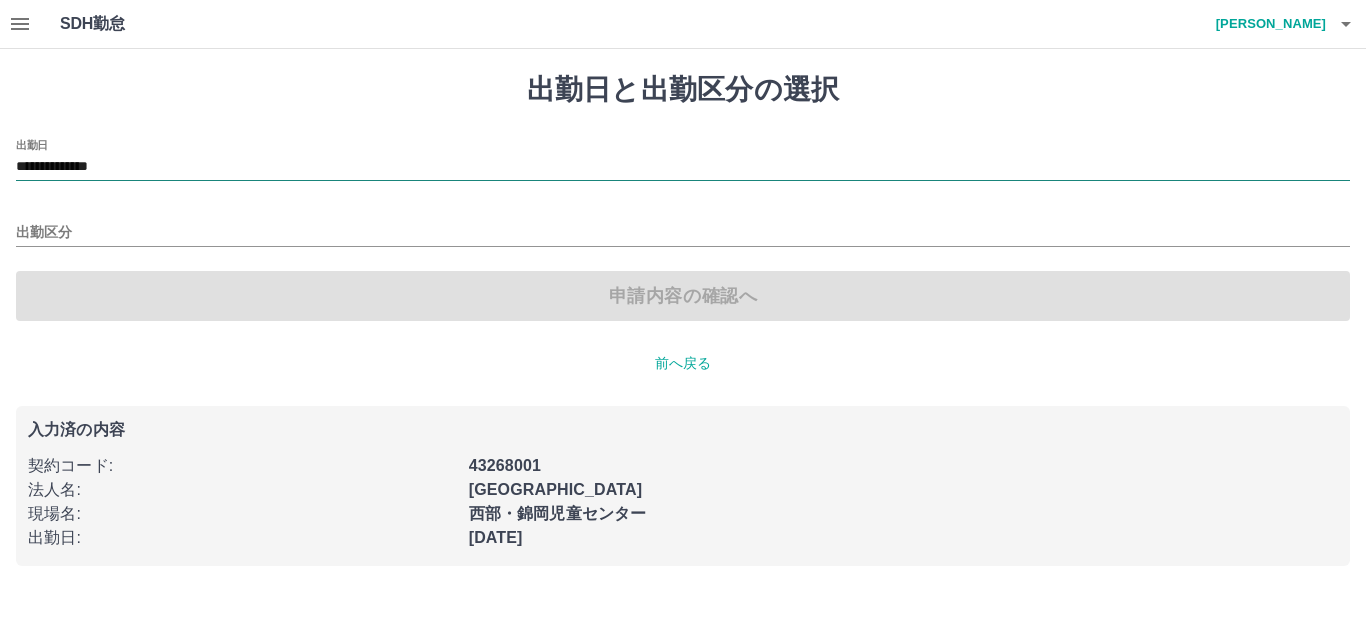 click on "**********" at bounding box center (683, 167) 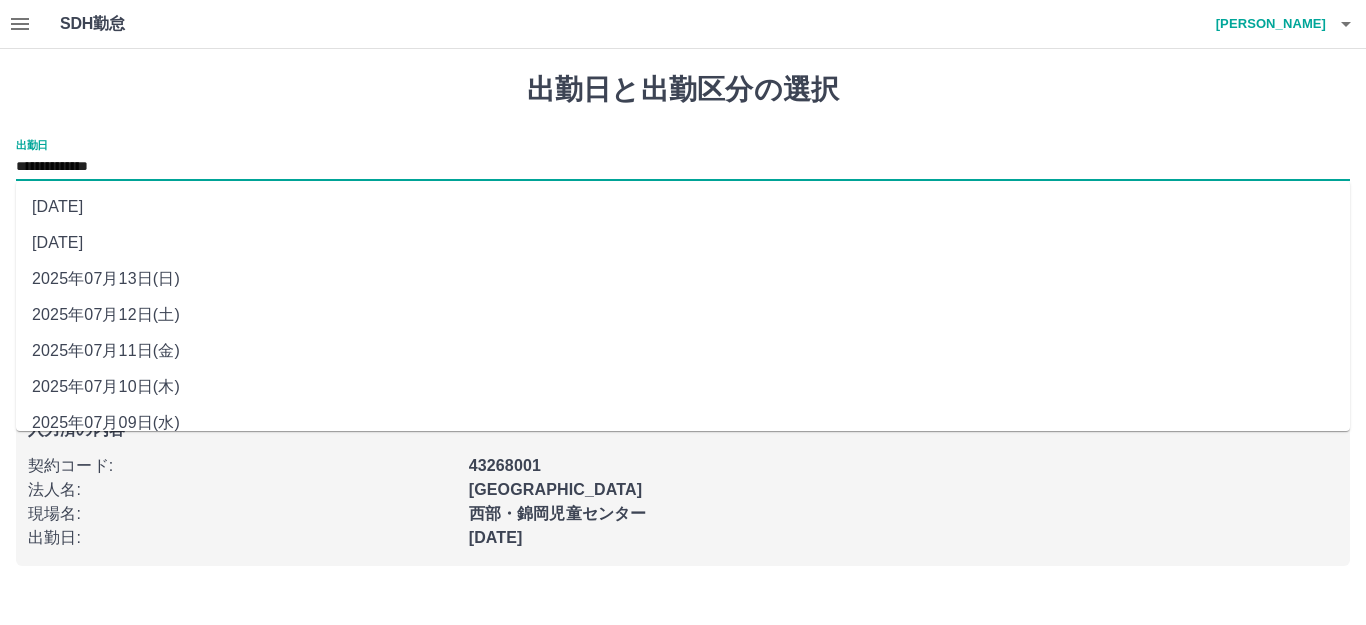 click on "2025年07月12日(土)" at bounding box center (683, 315) 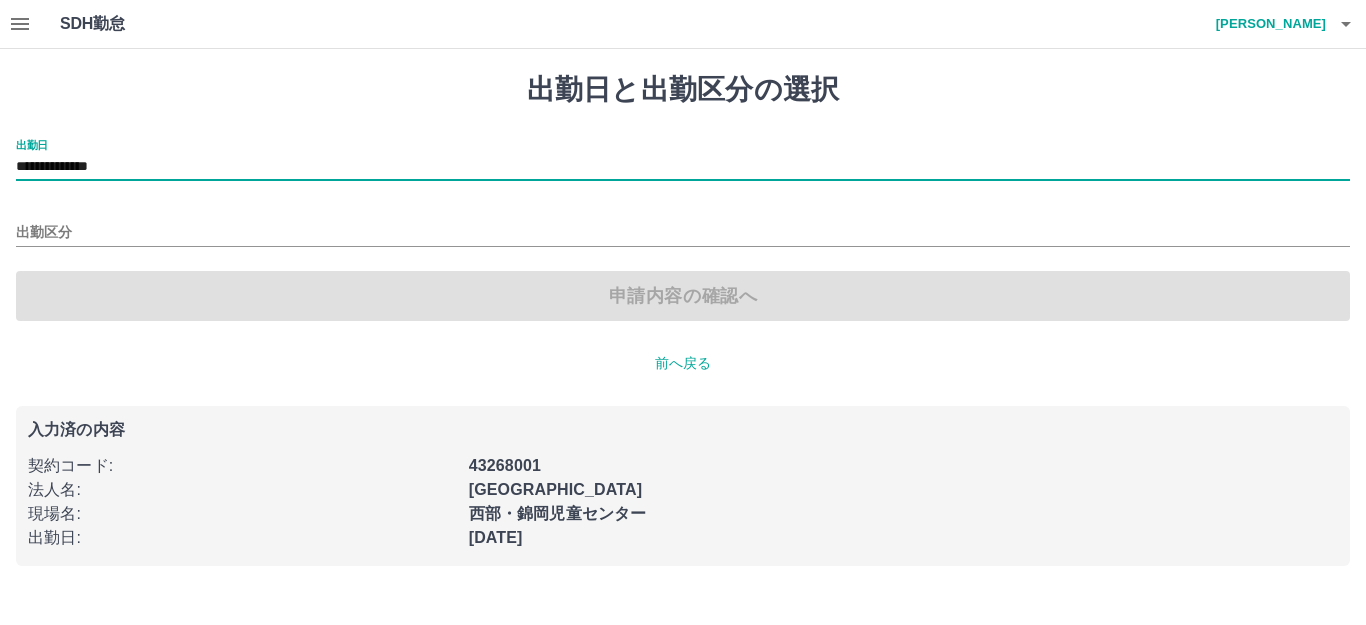click on "**********" at bounding box center [683, 230] 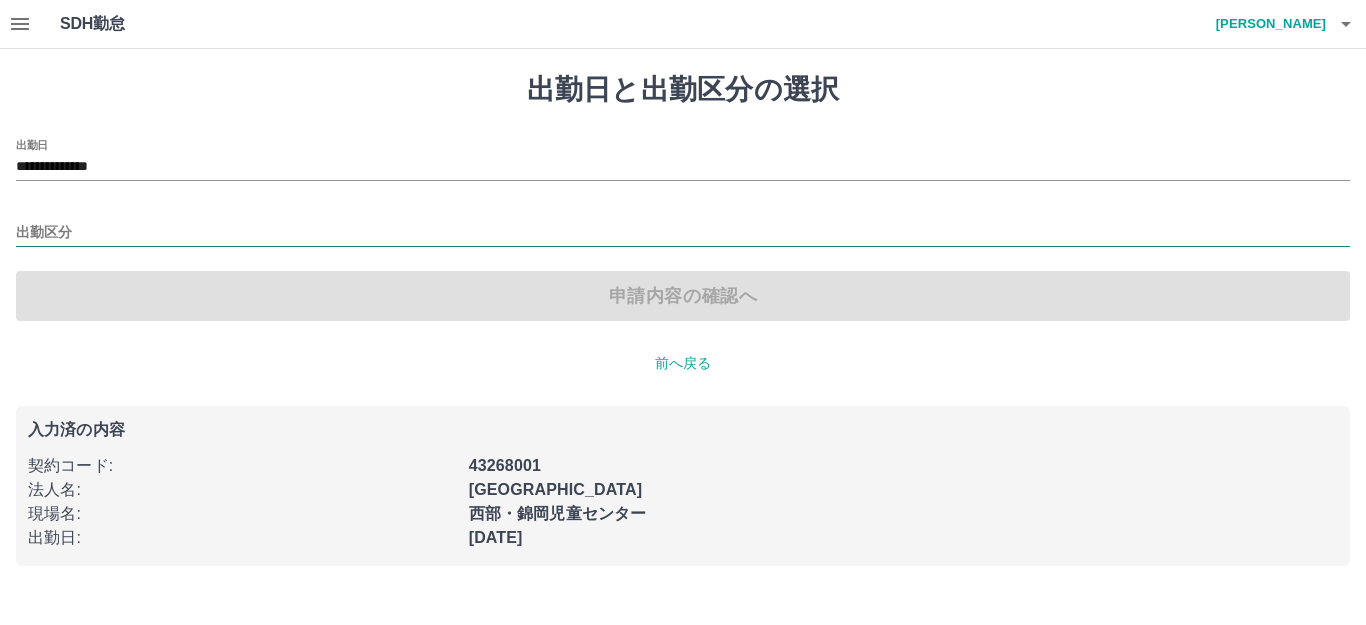 click on "出勤区分" at bounding box center (683, 233) 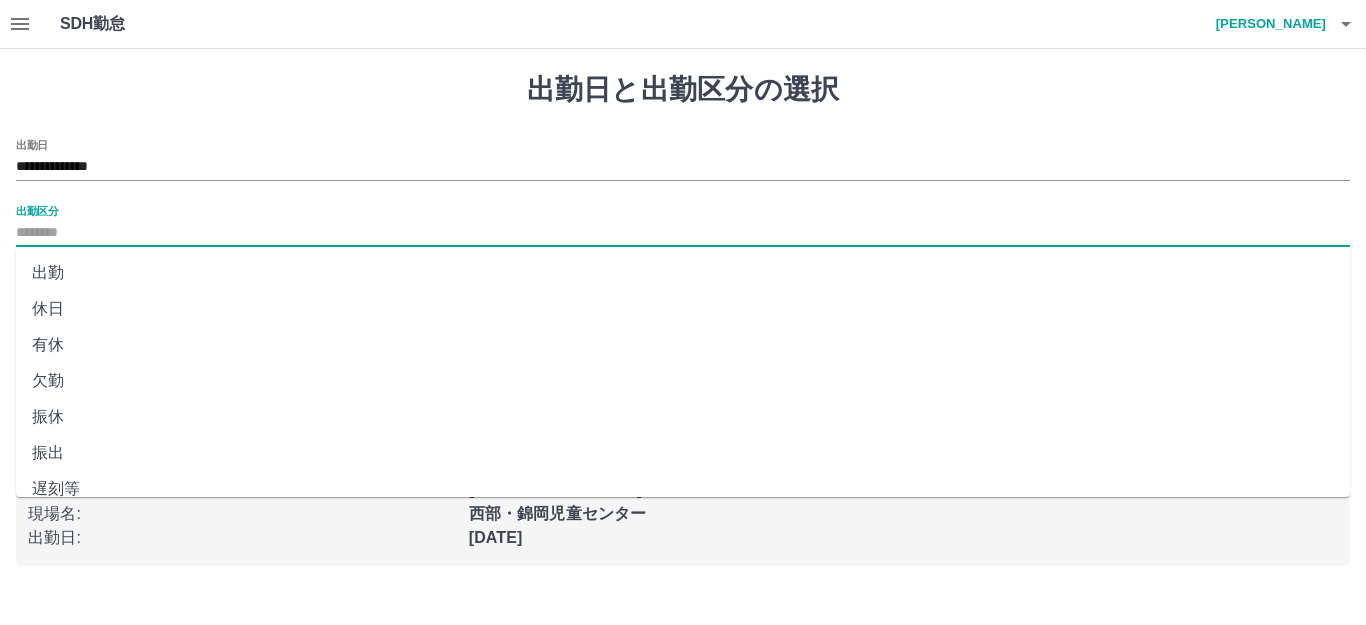 click on "休日" at bounding box center (683, 309) 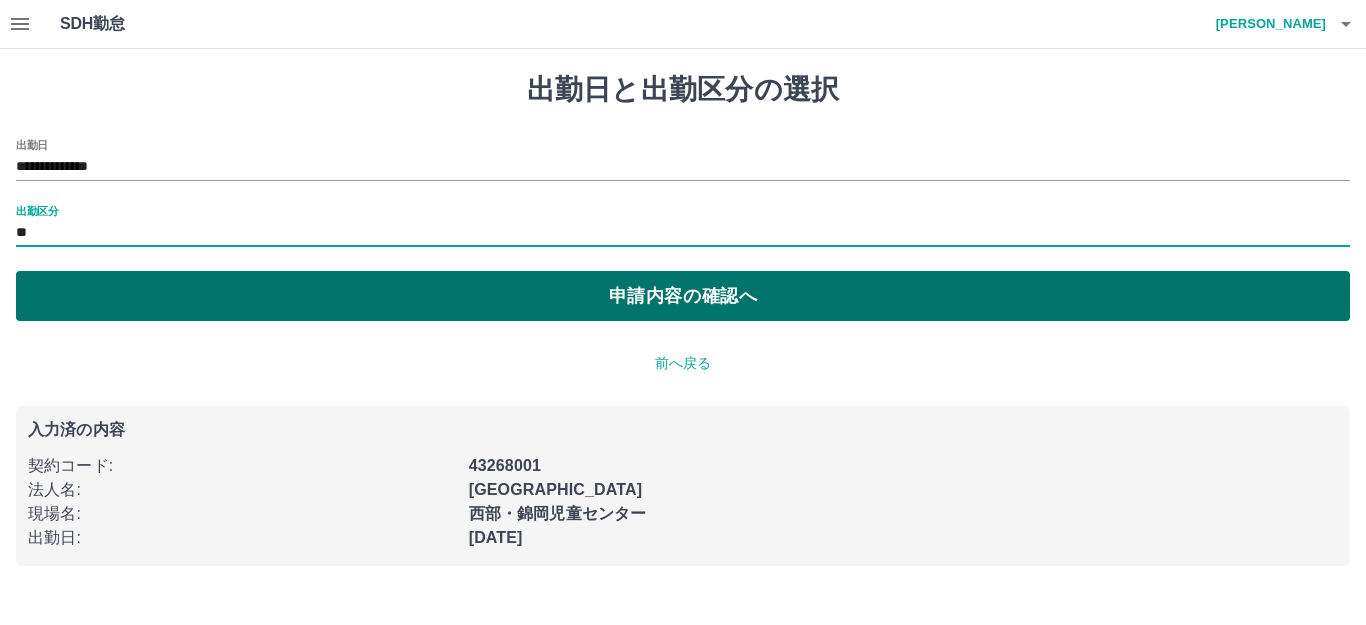 click on "申請内容の確認へ" at bounding box center [683, 296] 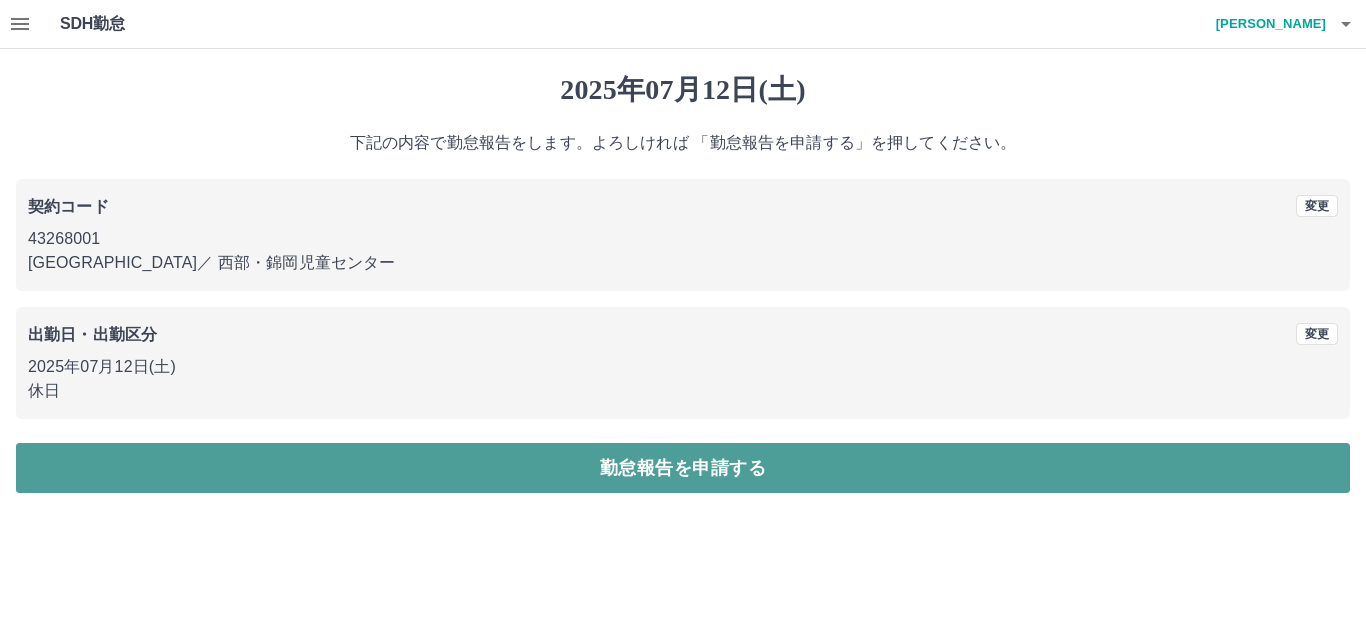 click on "勤怠報告を申請する" at bounding box center [683, 468] 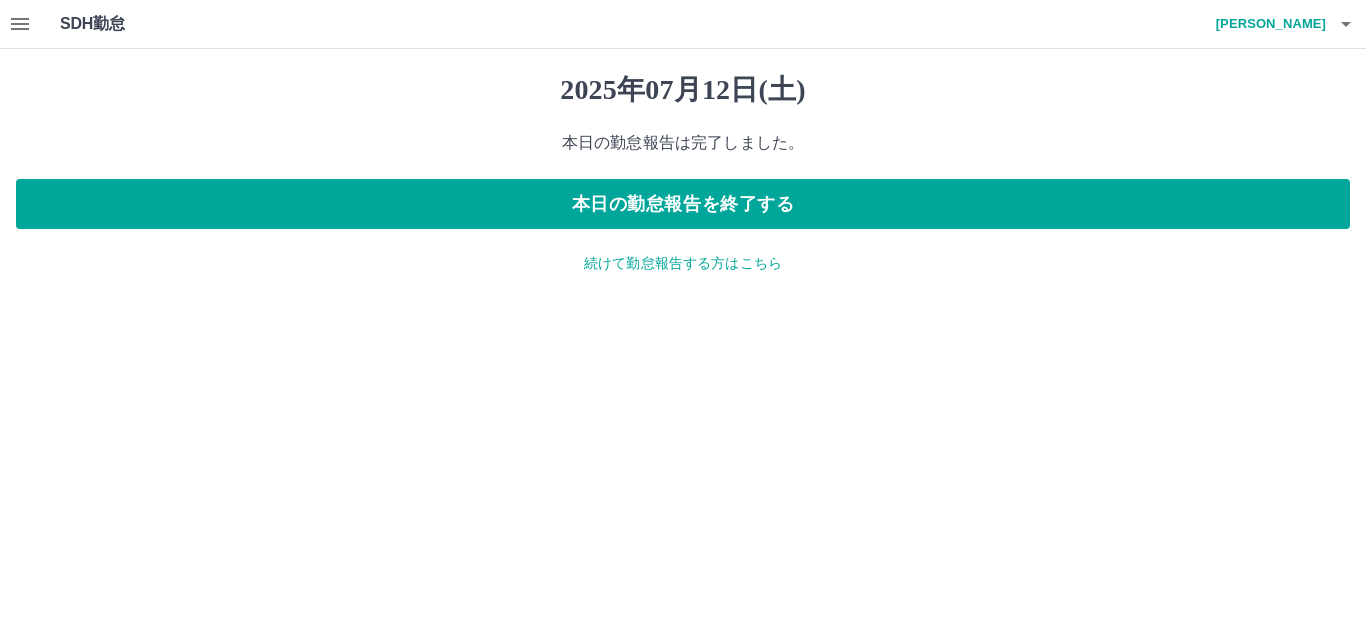 click on "続けて勤怠報告する方はこちら" at bounding box center (683, 263) 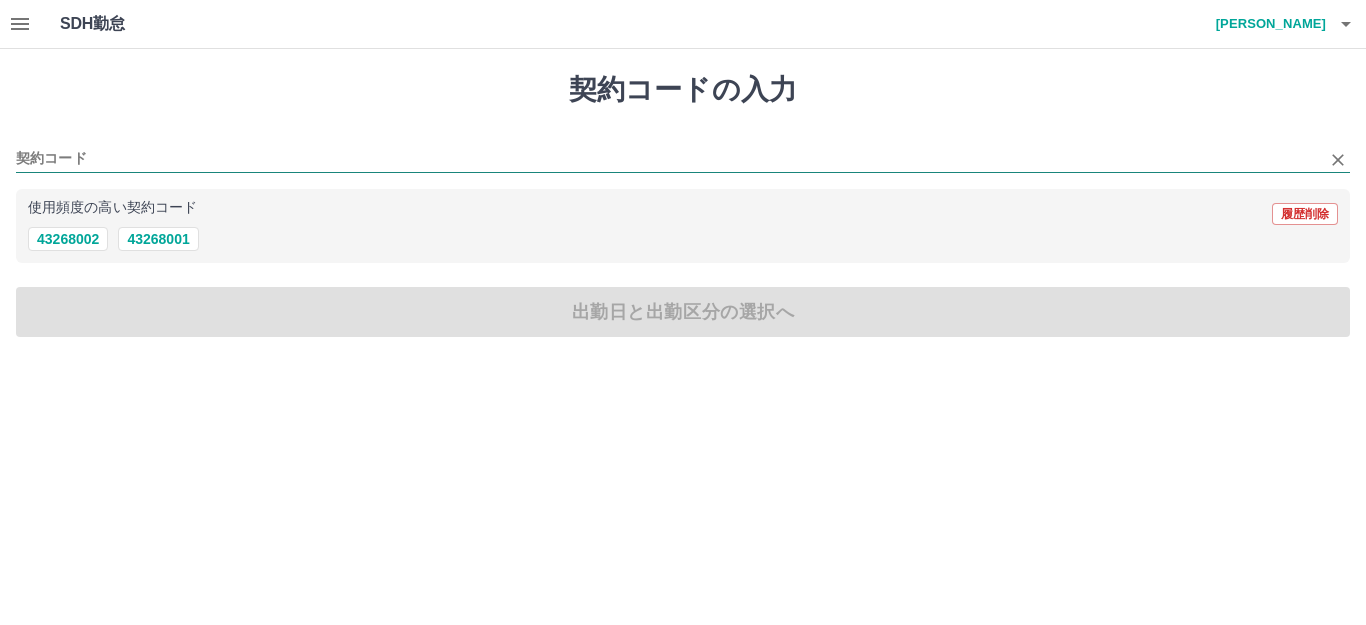 click on "契約コード" at bounding box center (668, 159) 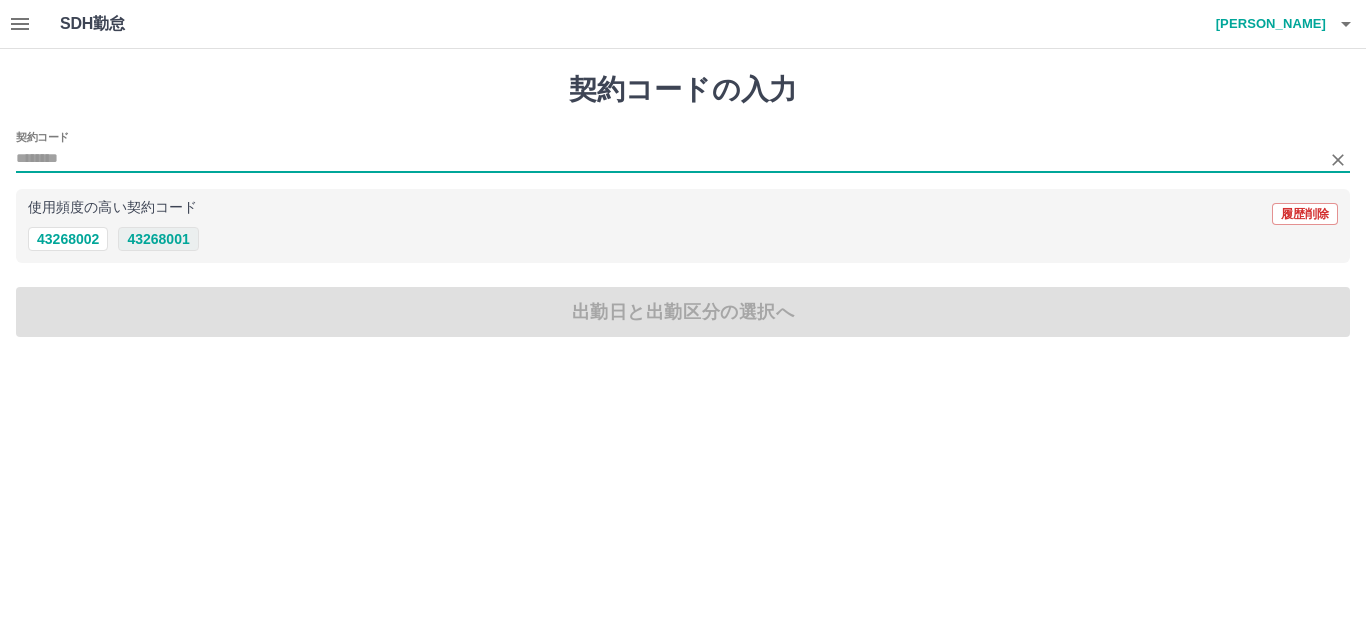 click on "43268001" at bounding box center [158, 239] 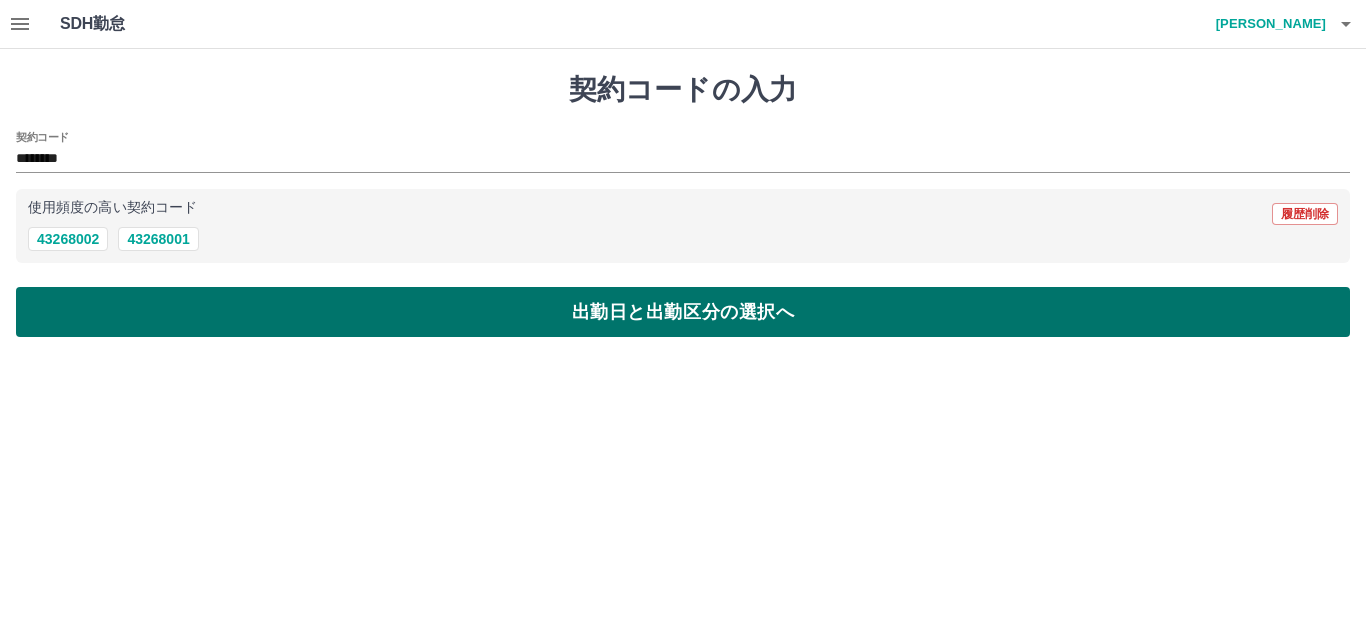 click on "出勤日と出勤区分の選択へ" at bounding box center [683, 312] 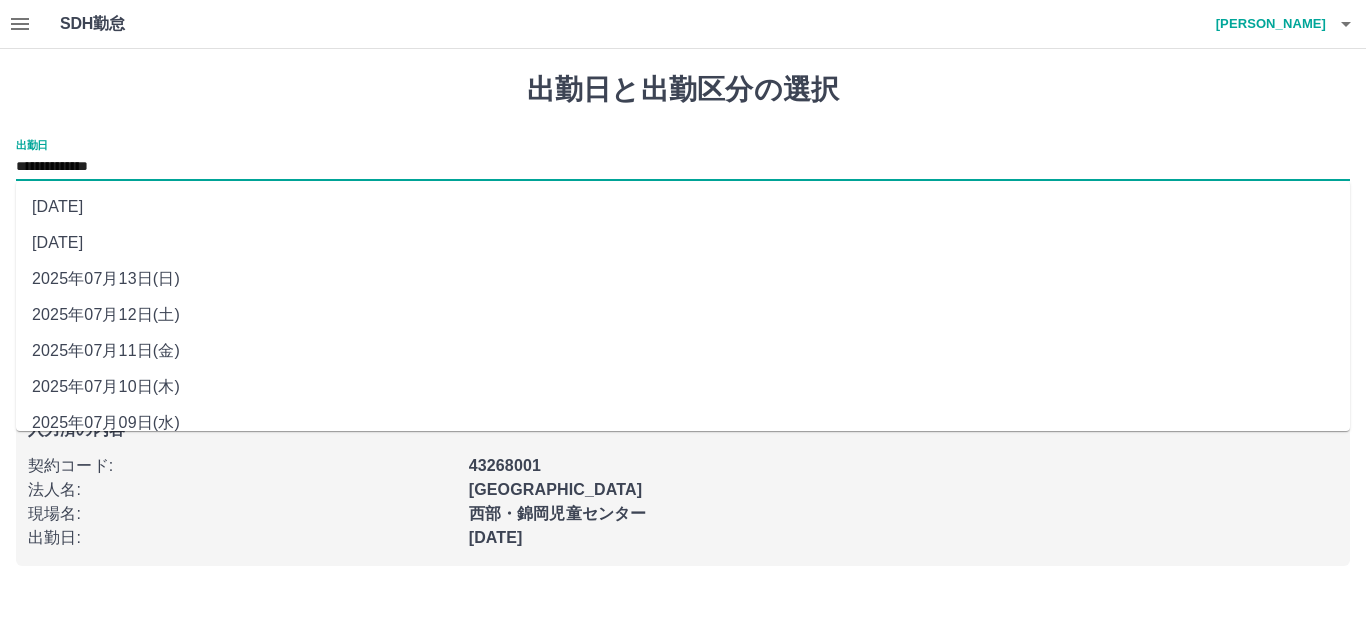 click on "**********" at bounding box center (683, 167) 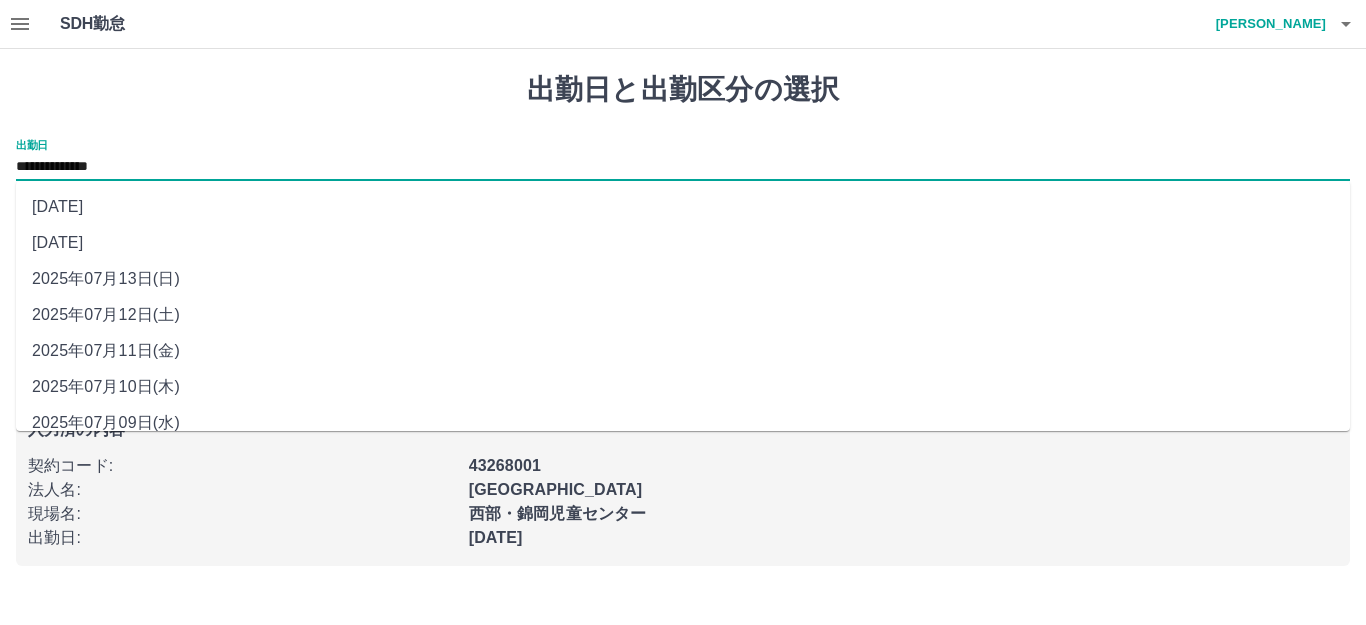 click on "2025年07月13日(日)" at bounding box center (683, 279) 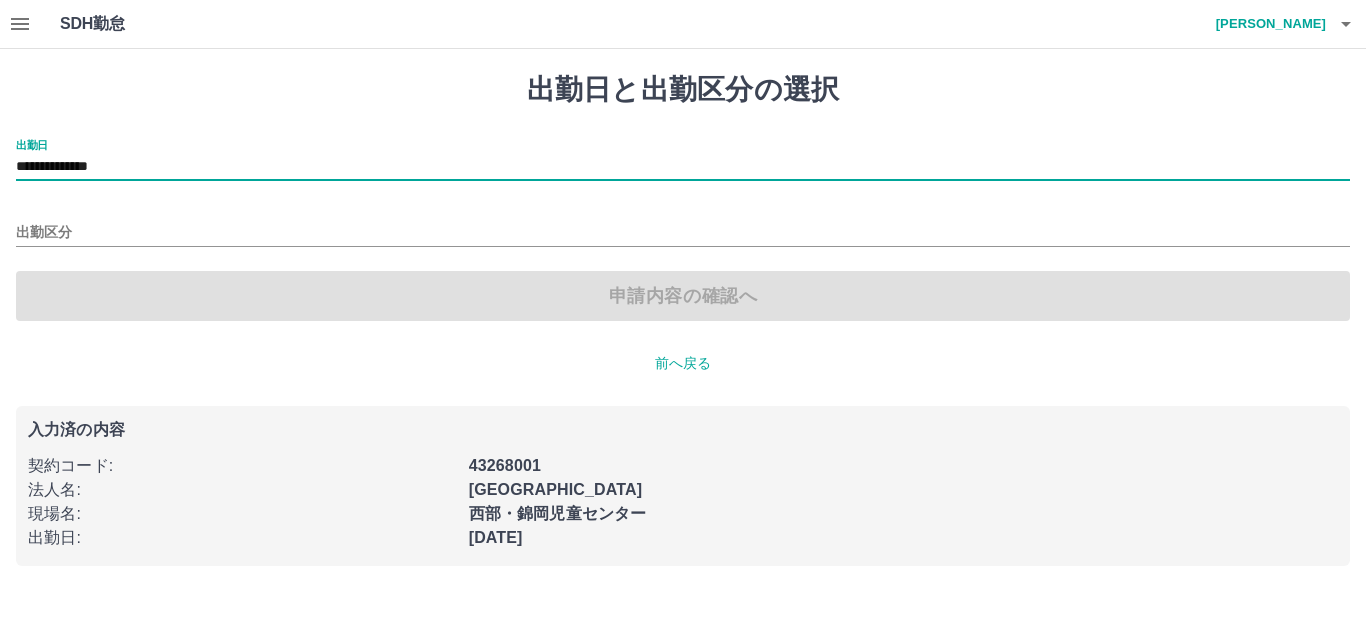 type on "**********" 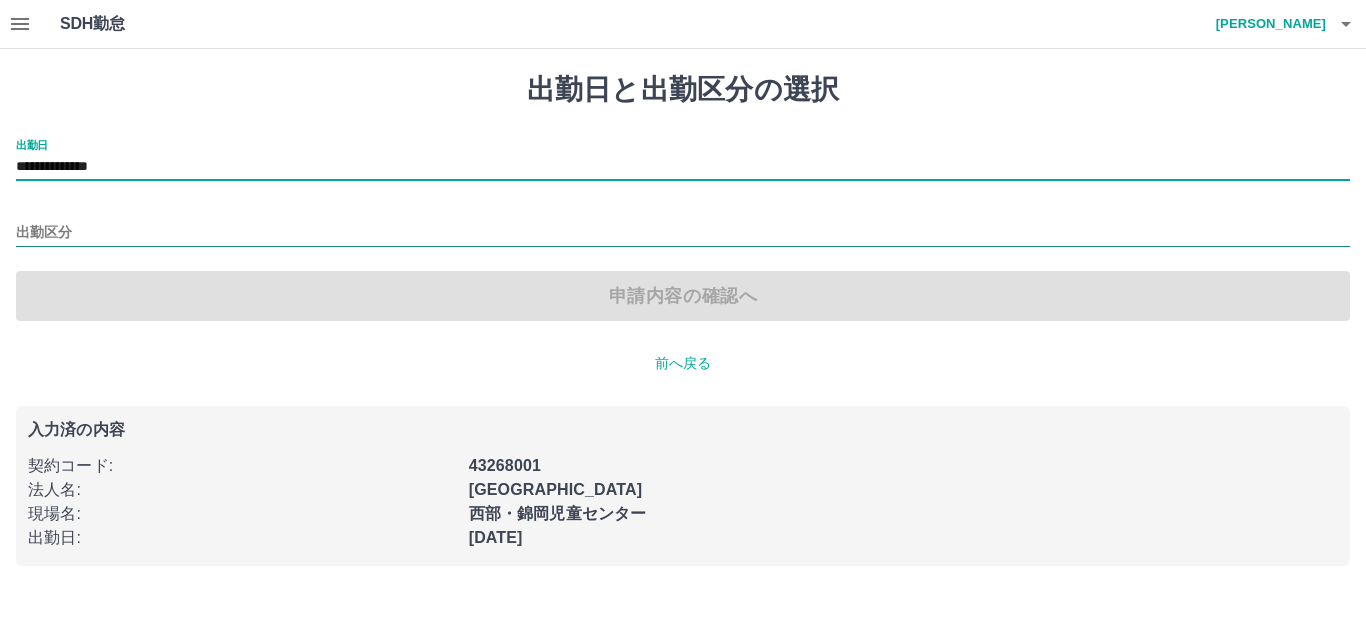 click on "出勤区分" at bounding box center [683, 233] 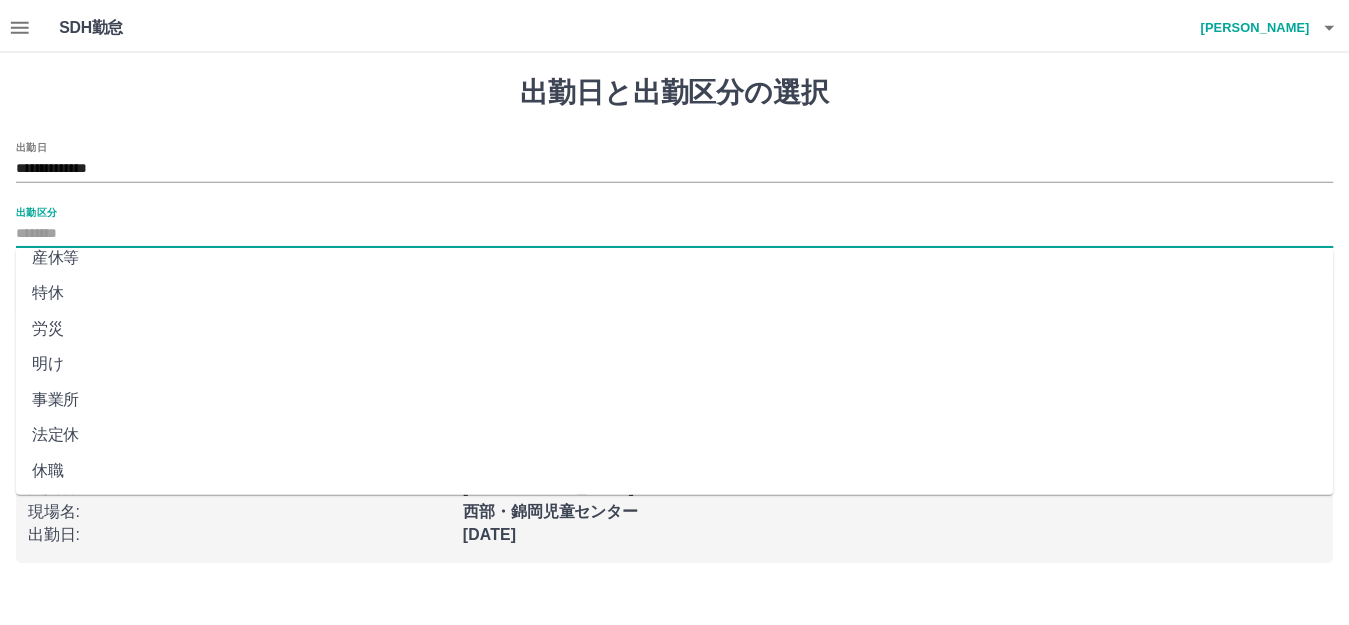 scroll, scrollTop: 414, scrollLeft: 0, axis: vertical 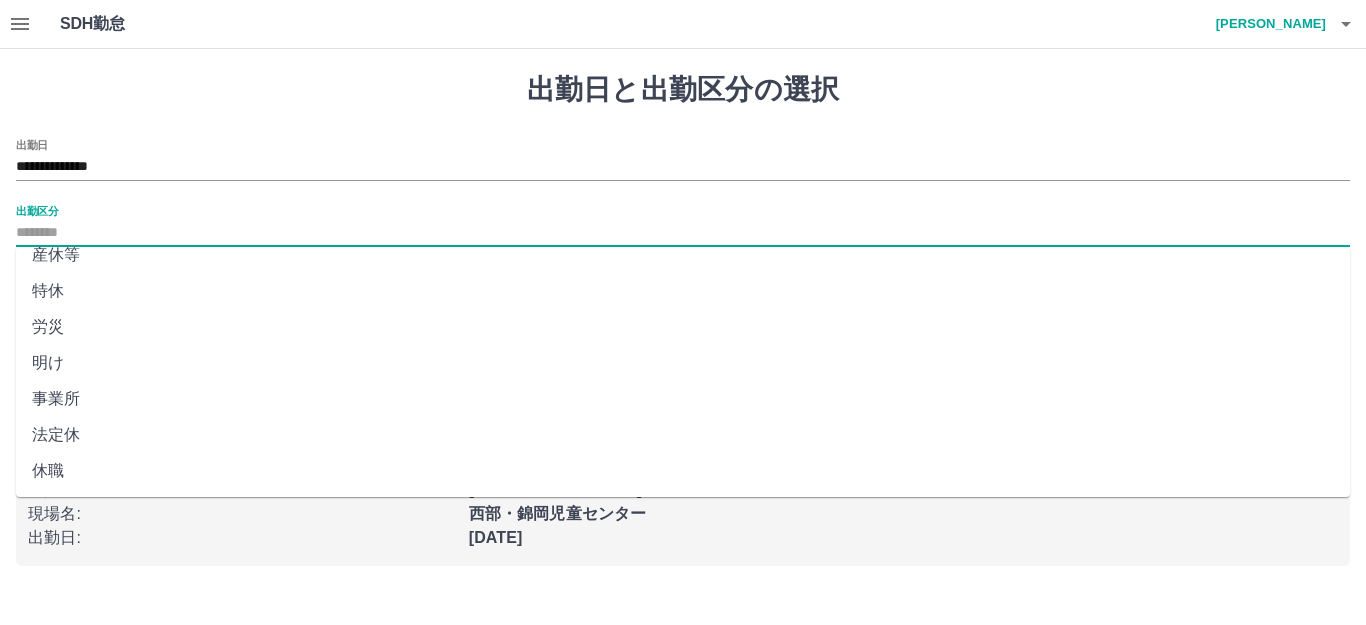 click on "法定休" at bounding box center (683, 435) 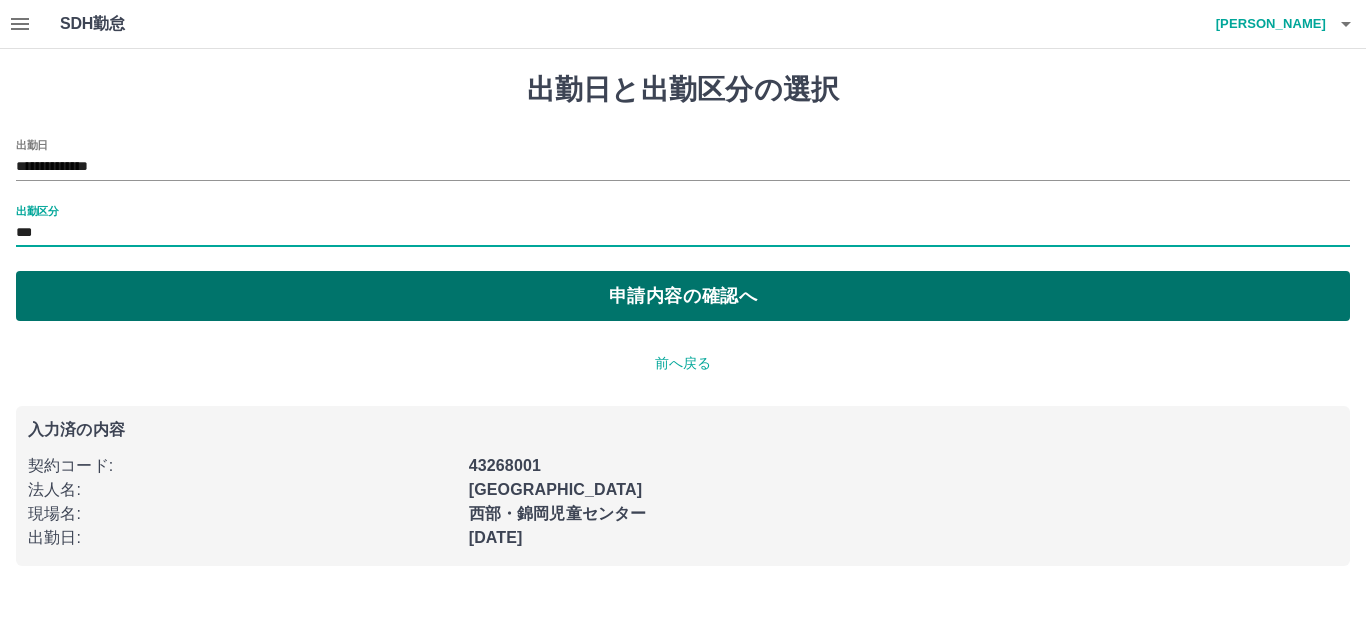 click on "申請内容の確認へ" at bounding box center (683, 296) 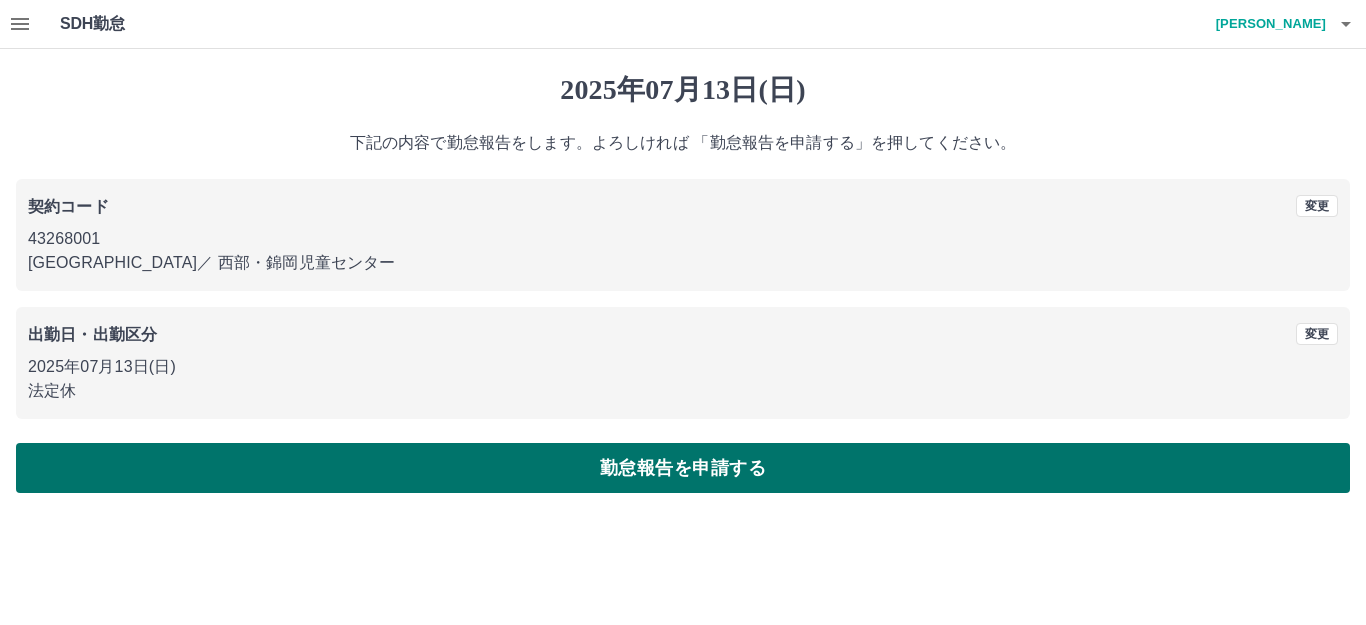 click on "勤怠報告を申請する" at bounding box center [683, 468] 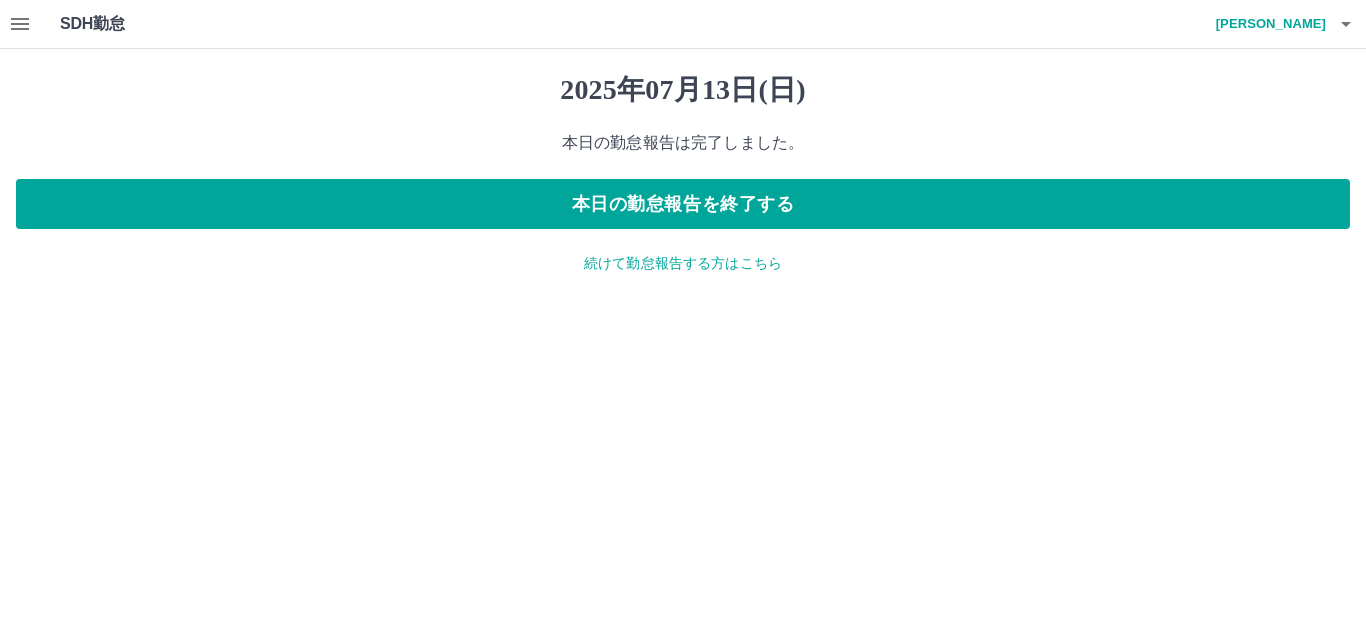 click on "続けて勤怠報告する方はこちら" at bounding box center [683, 263] 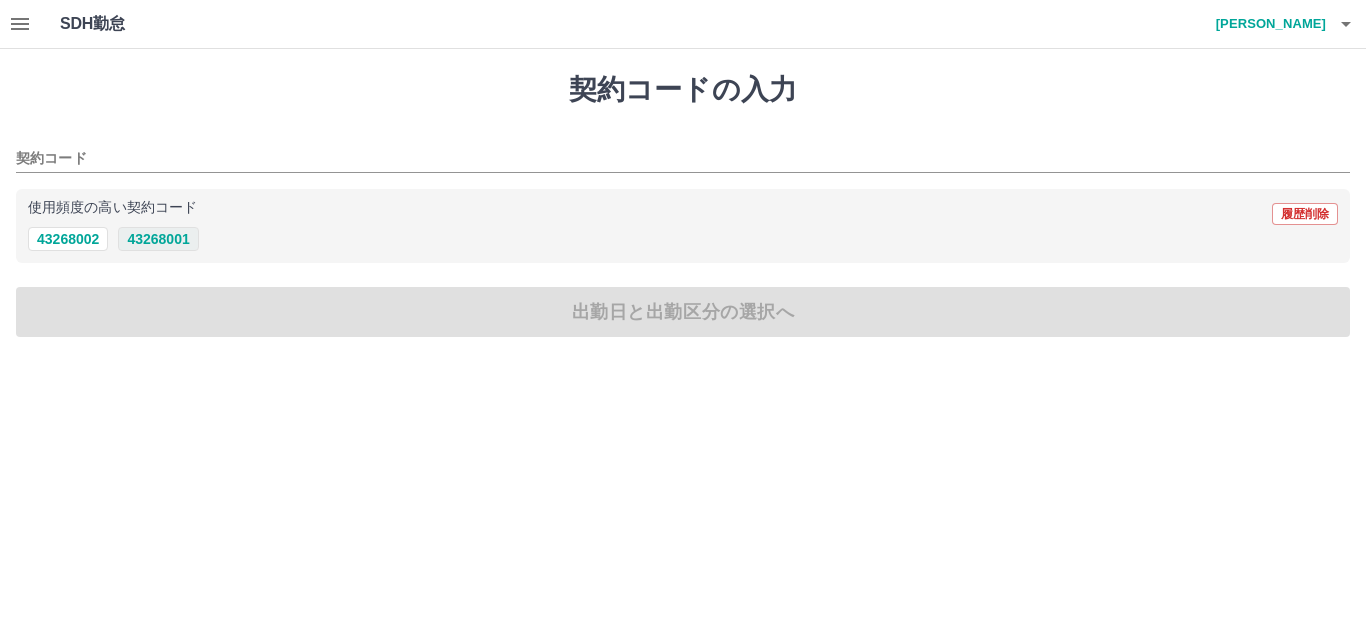 click on "43268001" at bounding box center (158, 239) 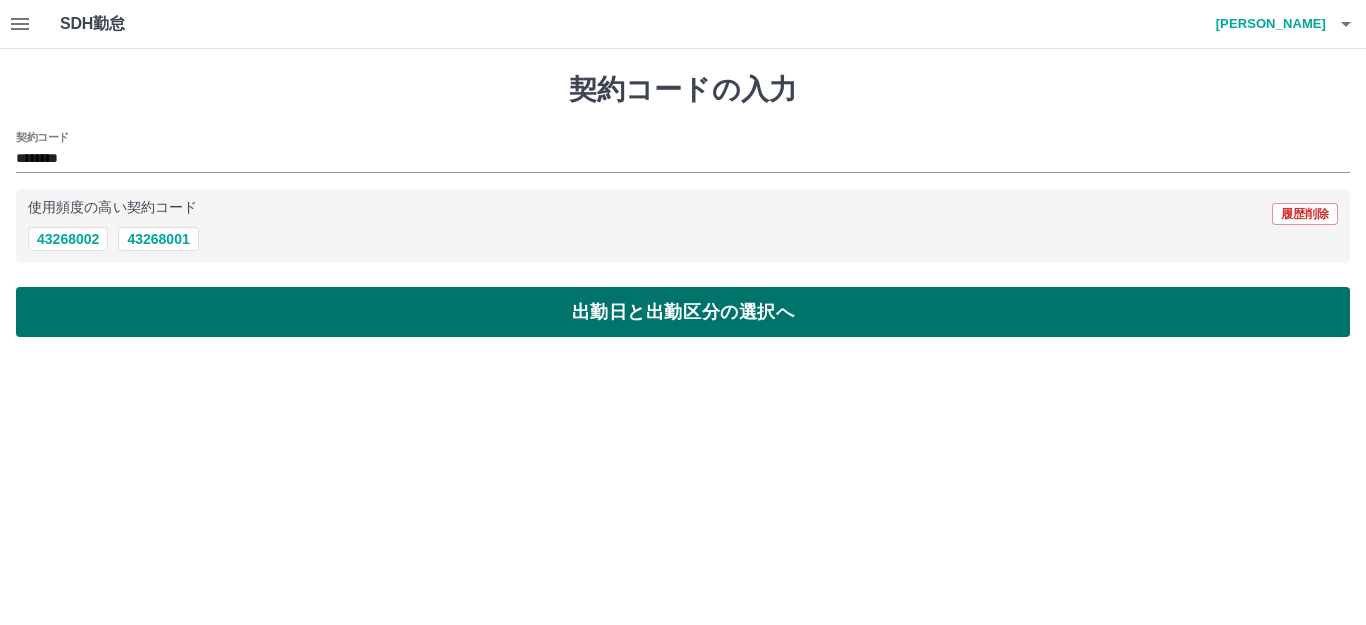 click on "出勤日と出勤区分の選択へ" at bounding box center (683, 312) 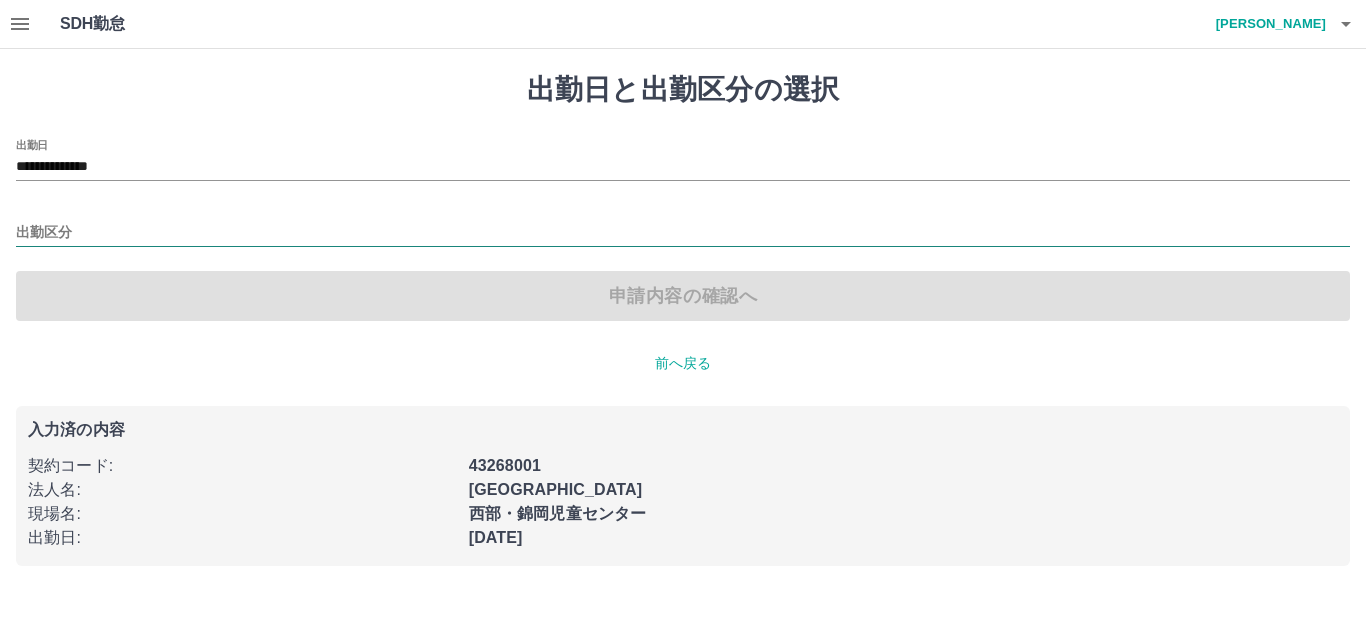 click on "出勤区分" at bounding box center [683, 233] 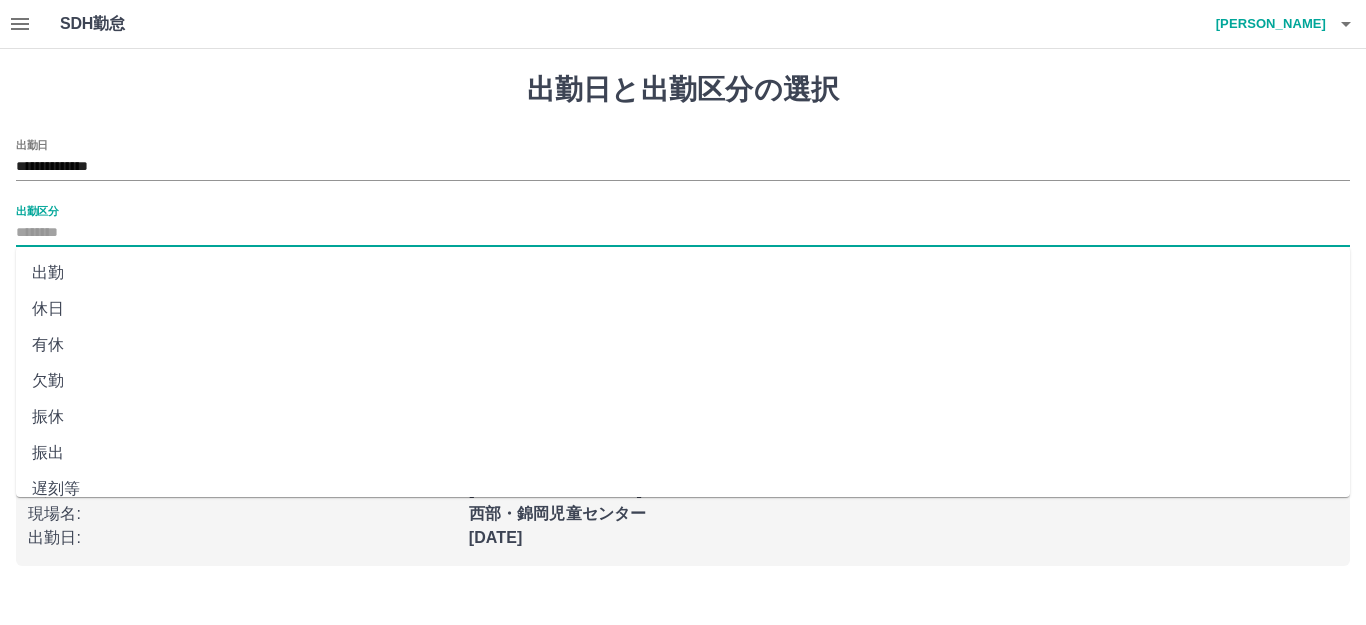 click on "出勤" at bounding box center [683, 273] 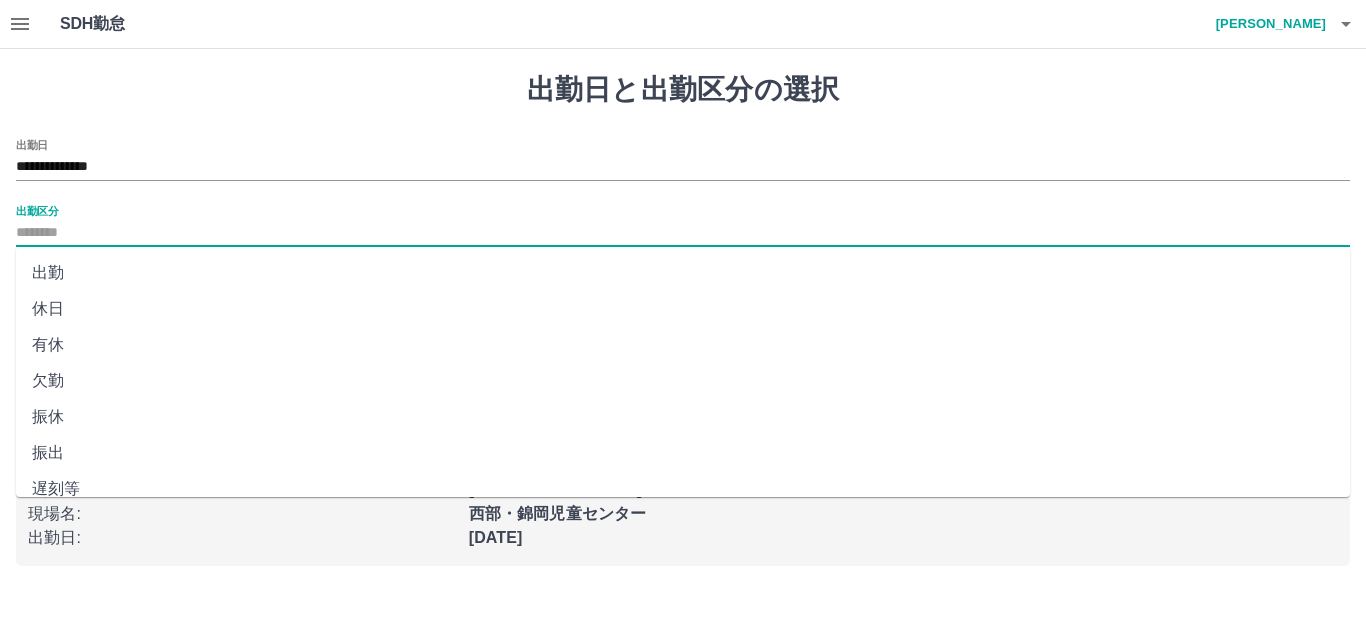 type on "**" 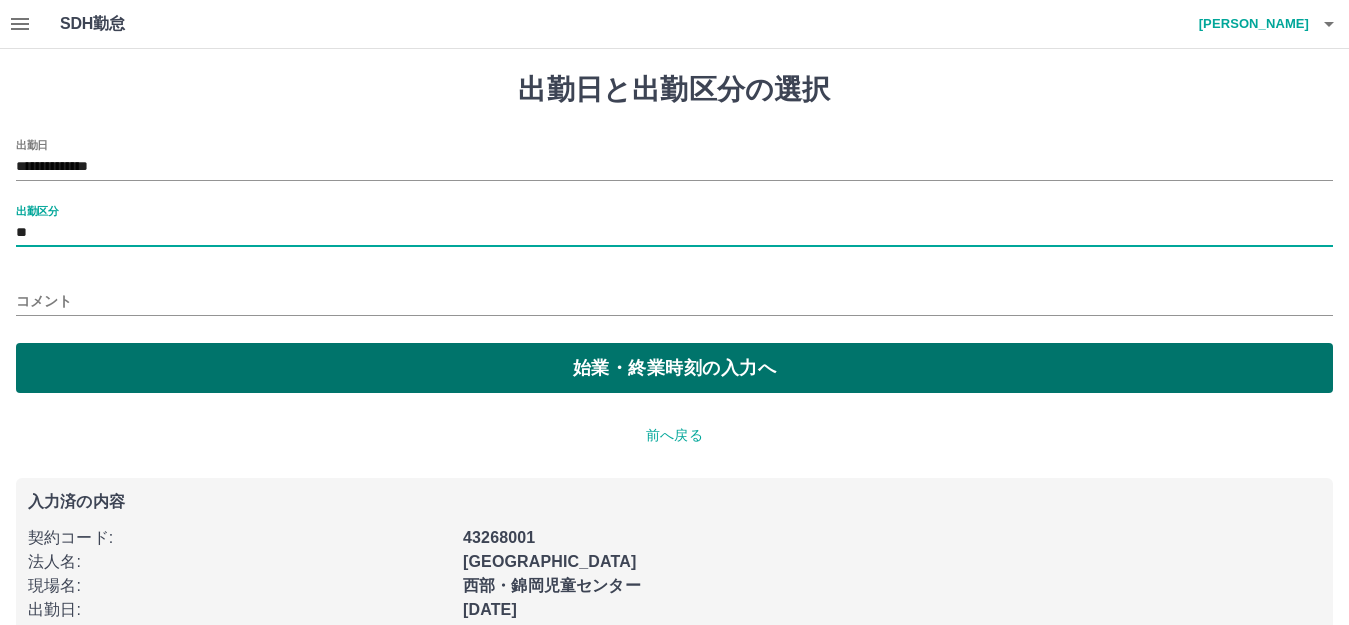 click on "始業・終業時刻の入力へ" at bounding box center (674, 368) 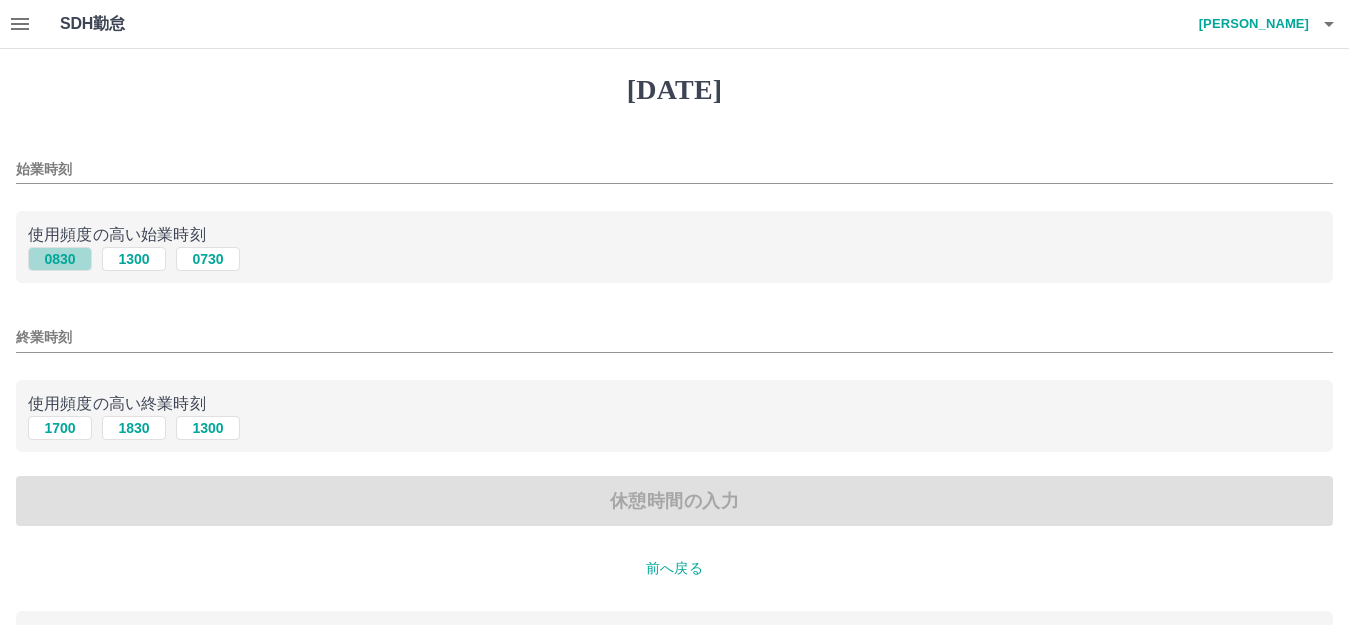 click on "0830" at bounding box center [60, 259] 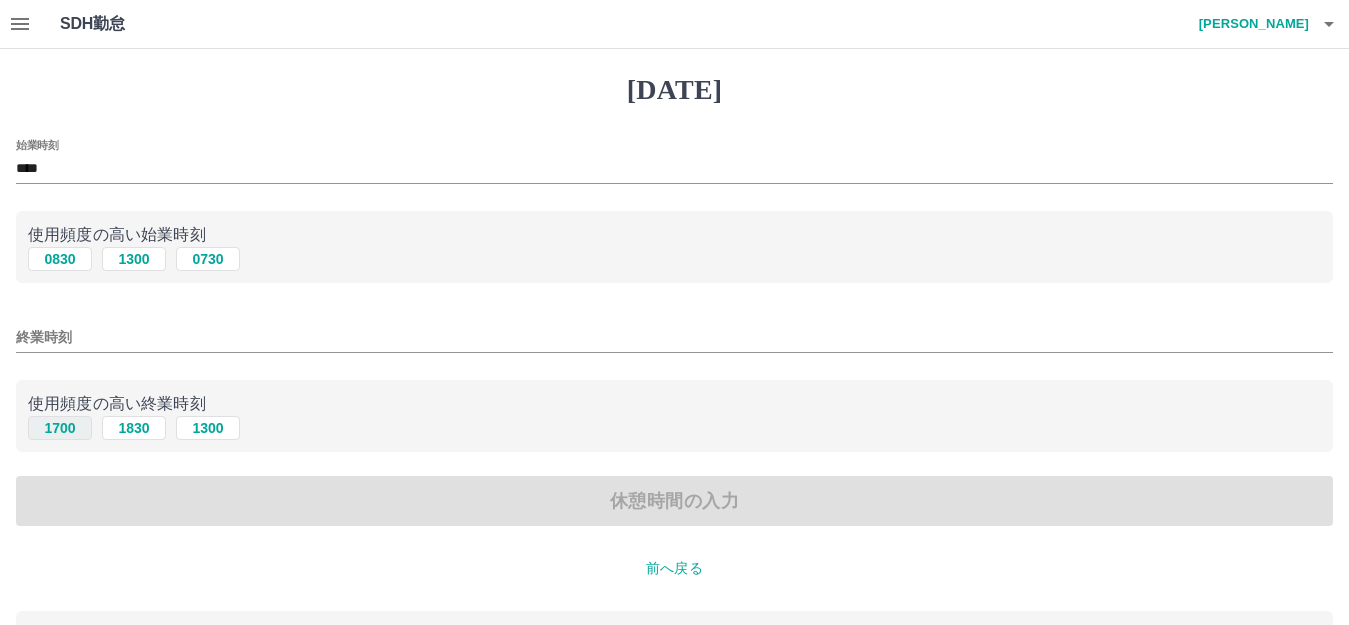 click on "1700" at bounding box center [60, 428] 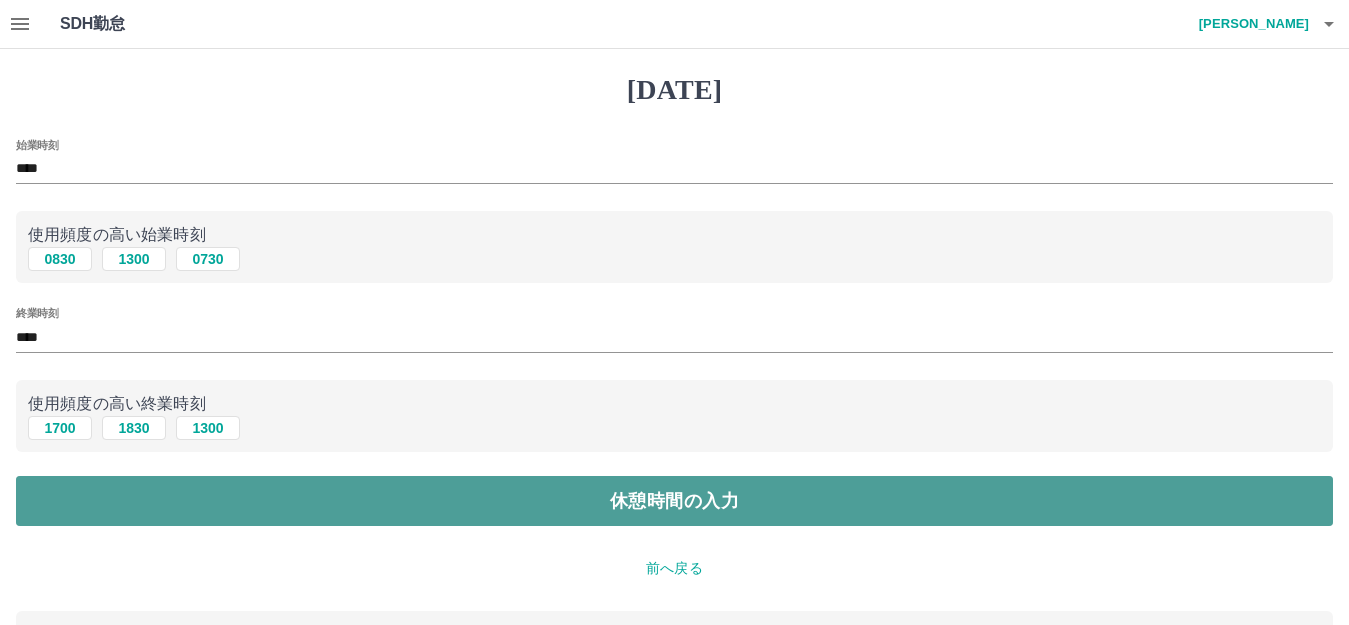 click on "休憩時間の入力" at bounding box center [674, 501] 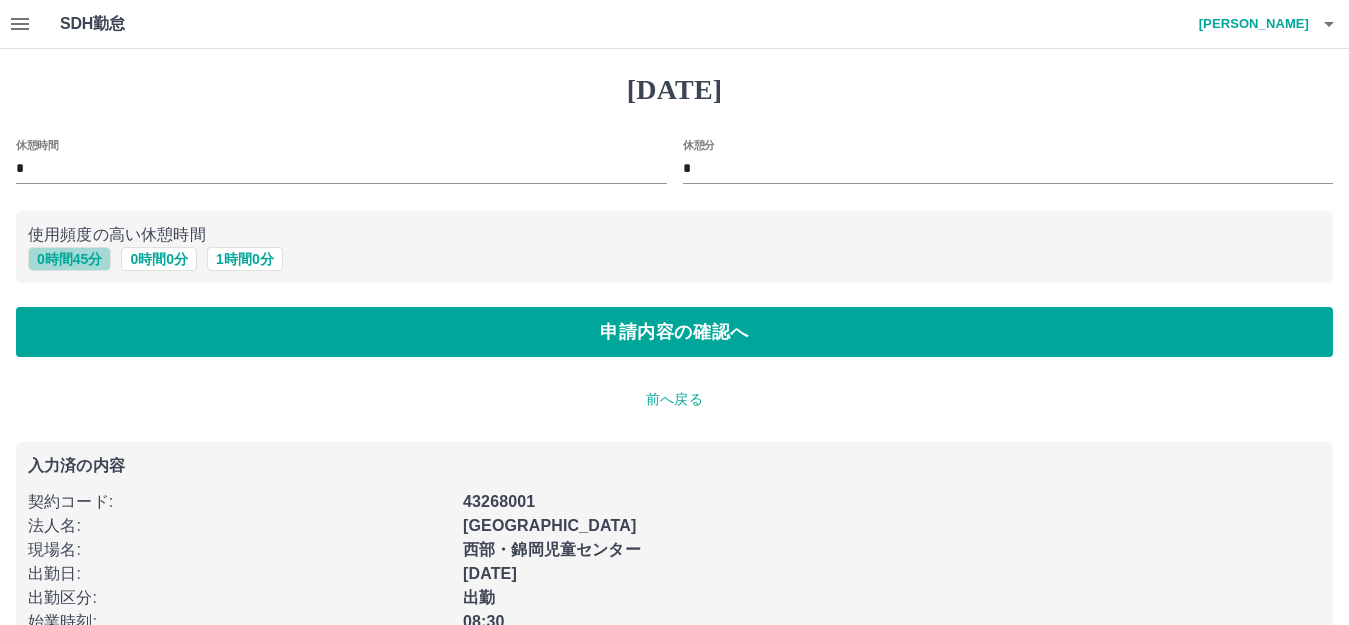 click on "0 時間 45 分" at bounding box center (69, 259) 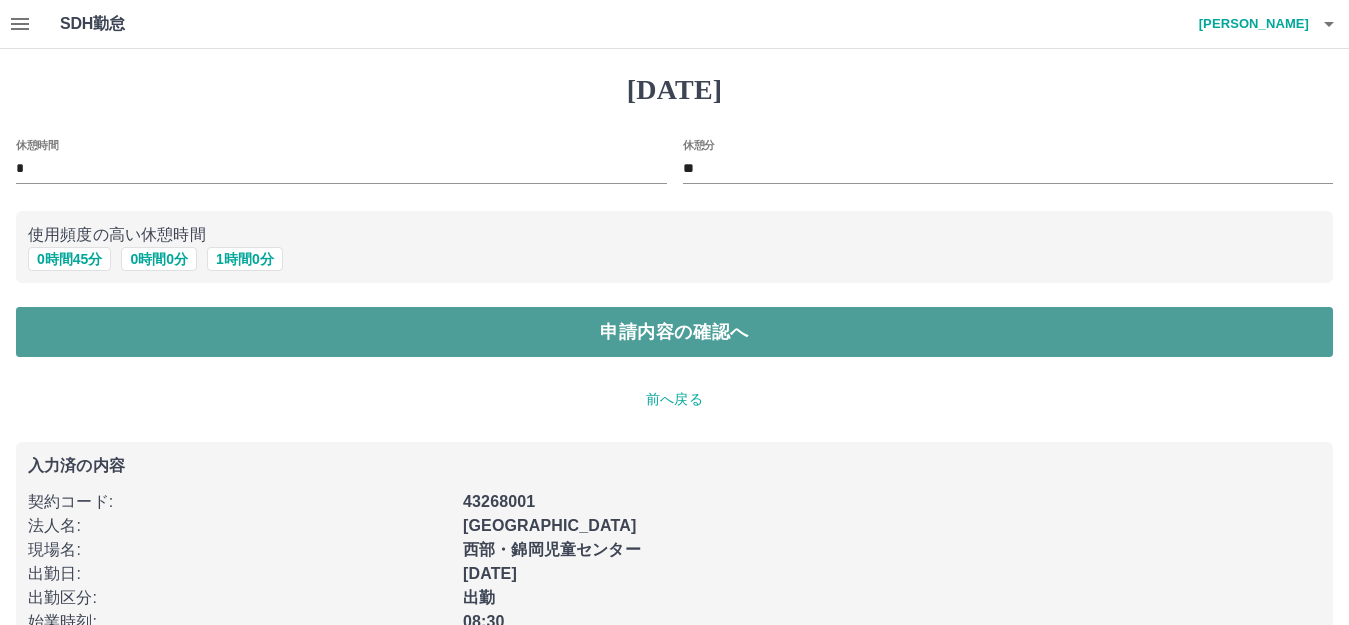 click on "申請内容の確認へ" at bounding box center [674, 332] 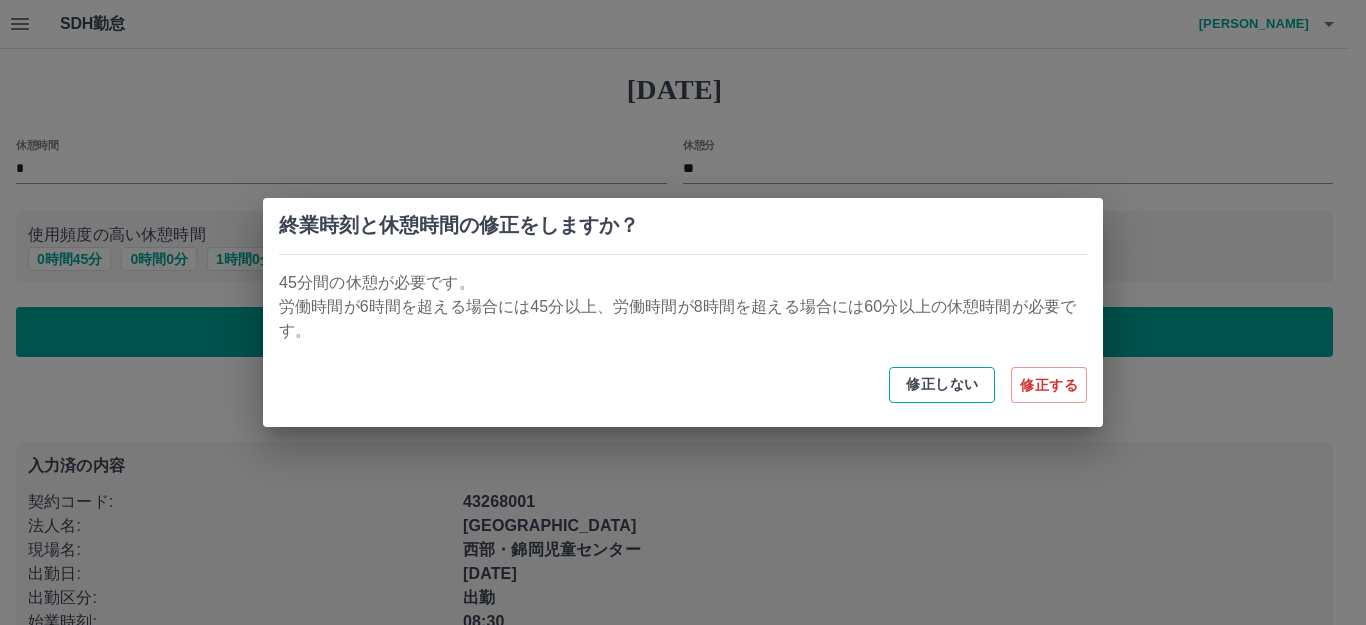 click on "修正しない" at bounding box center (942, 385) 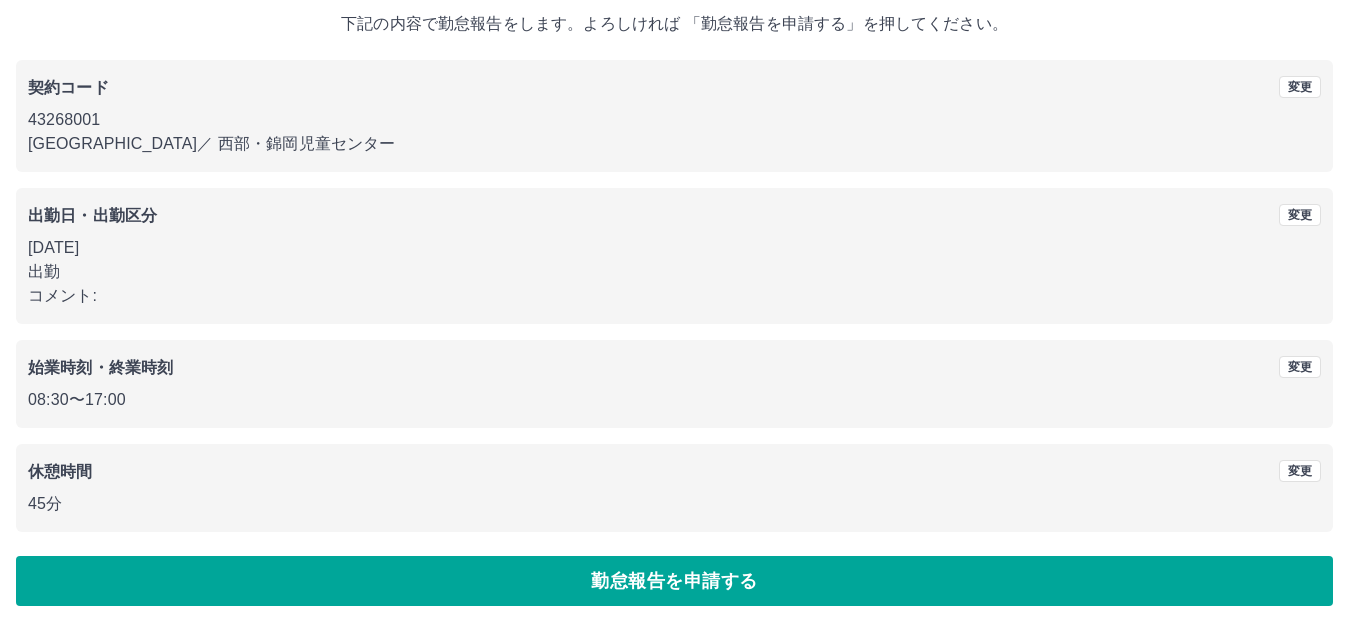scroll, scrollTop: 124, scrollLeft: 0, axis: vertical 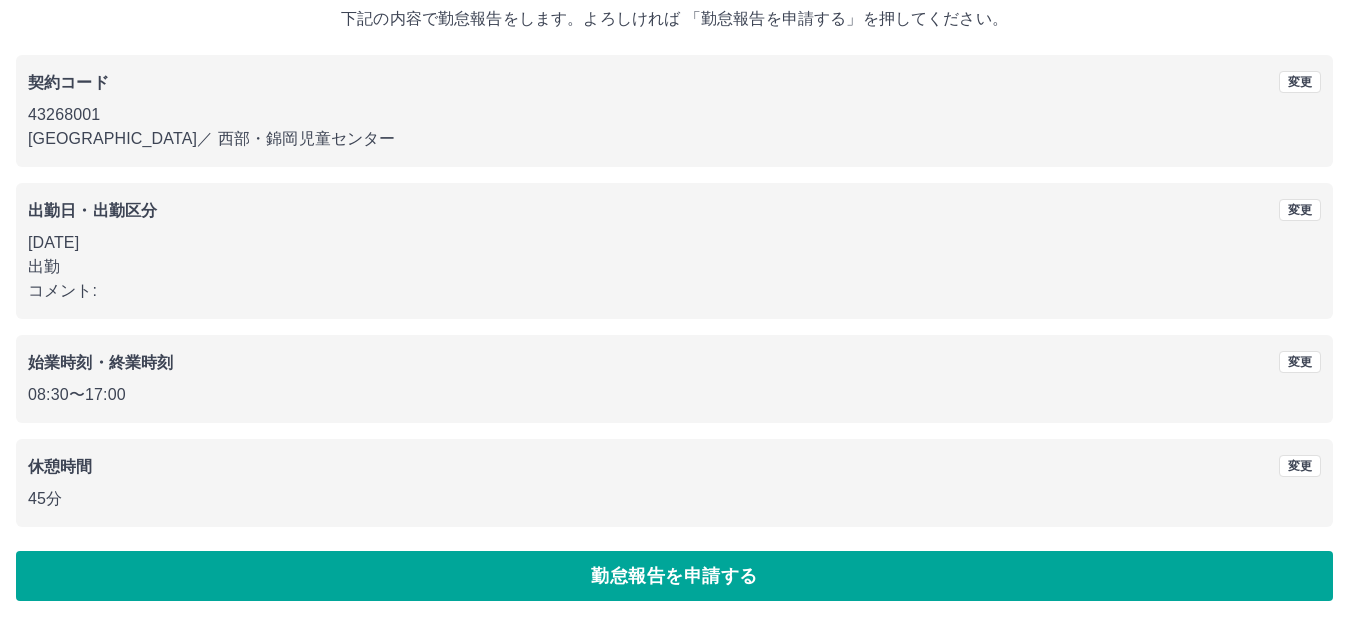 click on "勤怠報告を申請する" at bounding box center (674, 576) 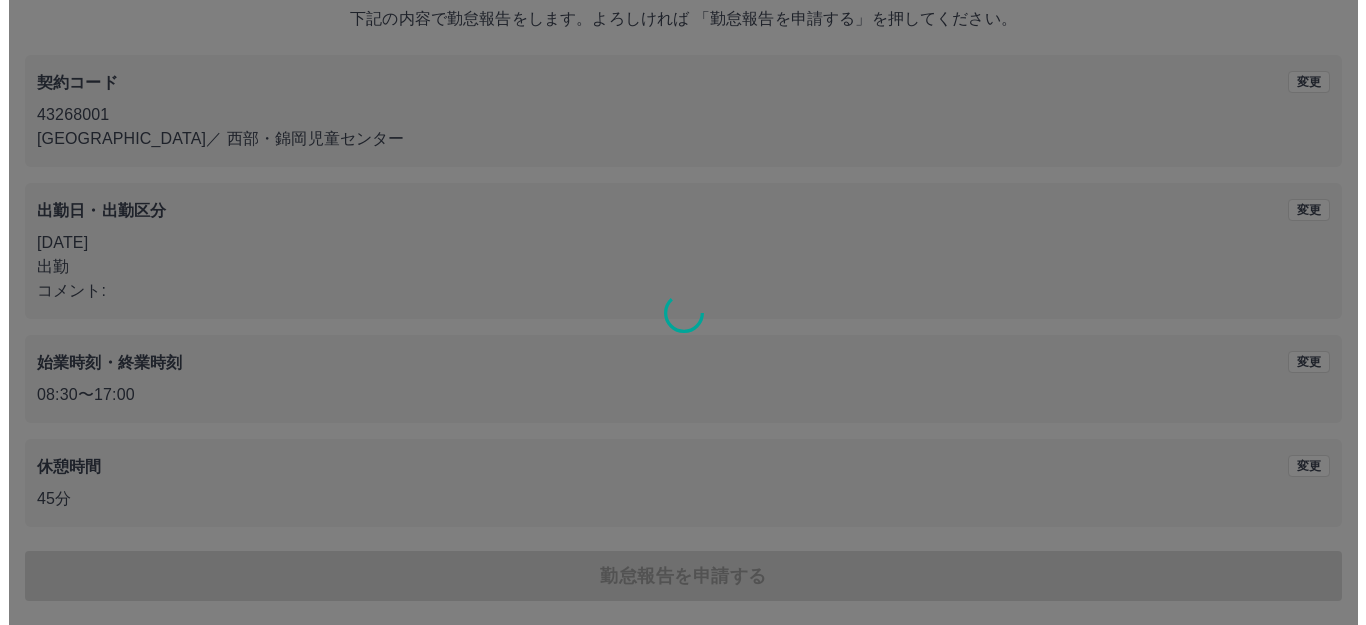 scroll, scrollTop: 0, scrollLeft: 0, axis: both 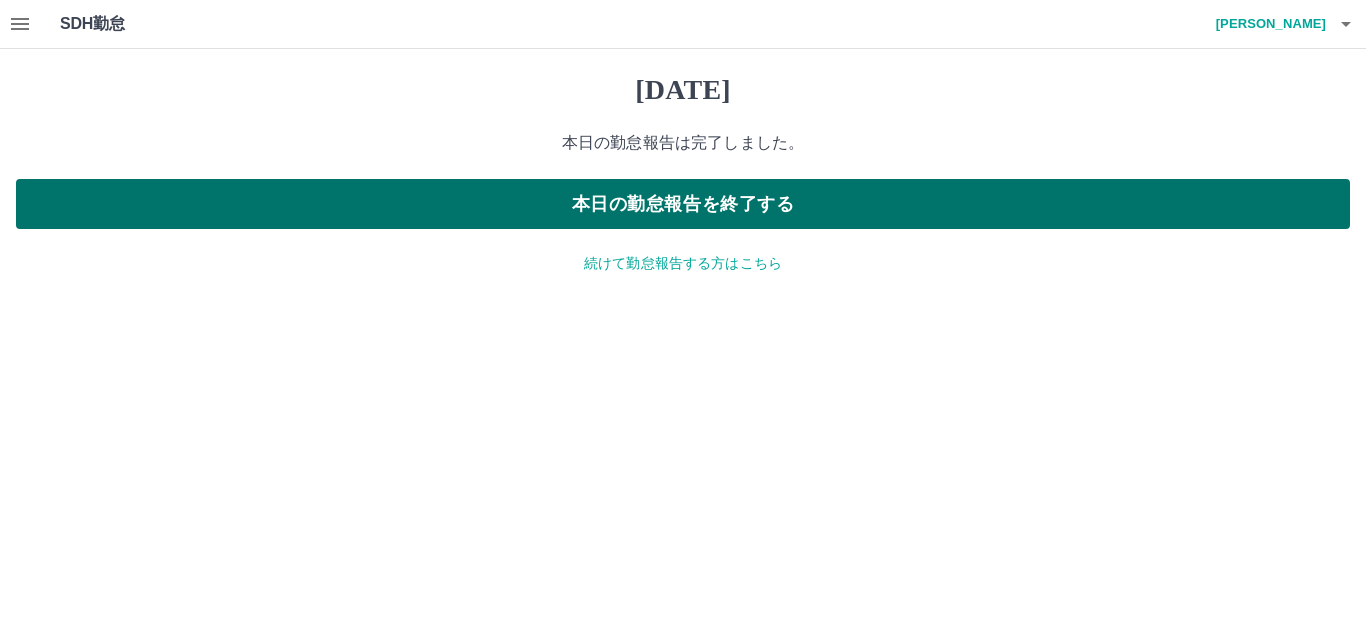 click on "本日の勤怠報告を終了する" at bounding box center [683, 204] 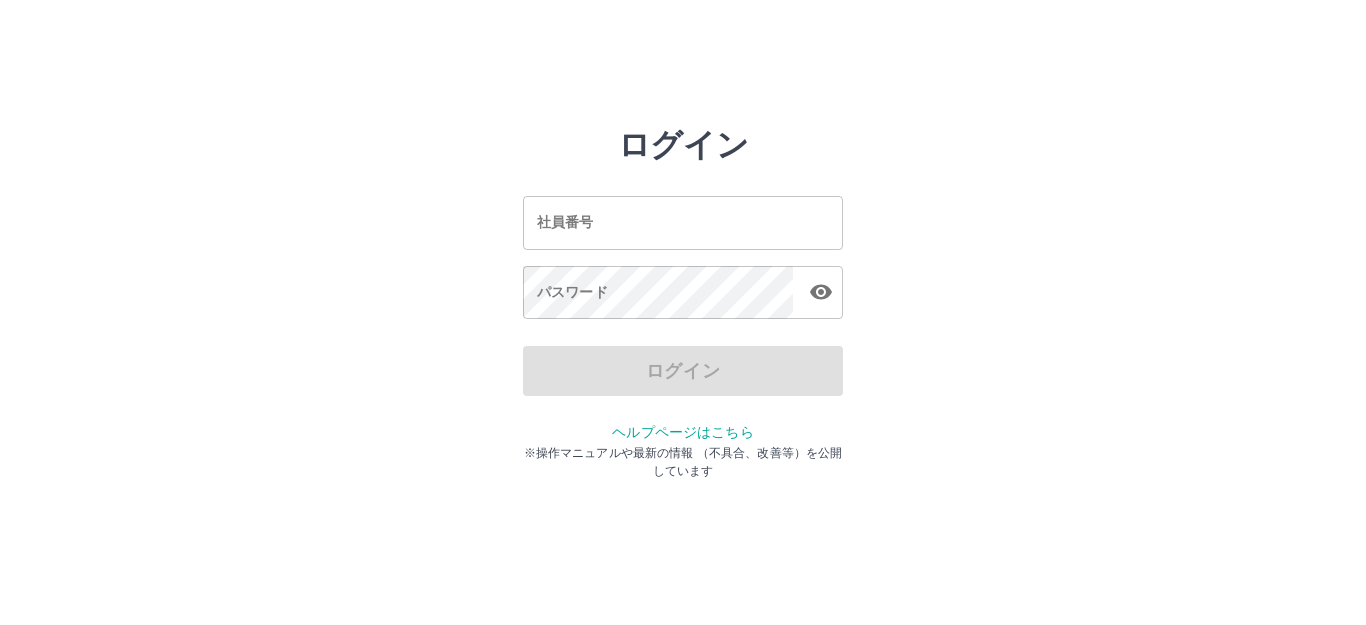 scroll, scrollTop: 0, scrollLeft: 0, axis: both 